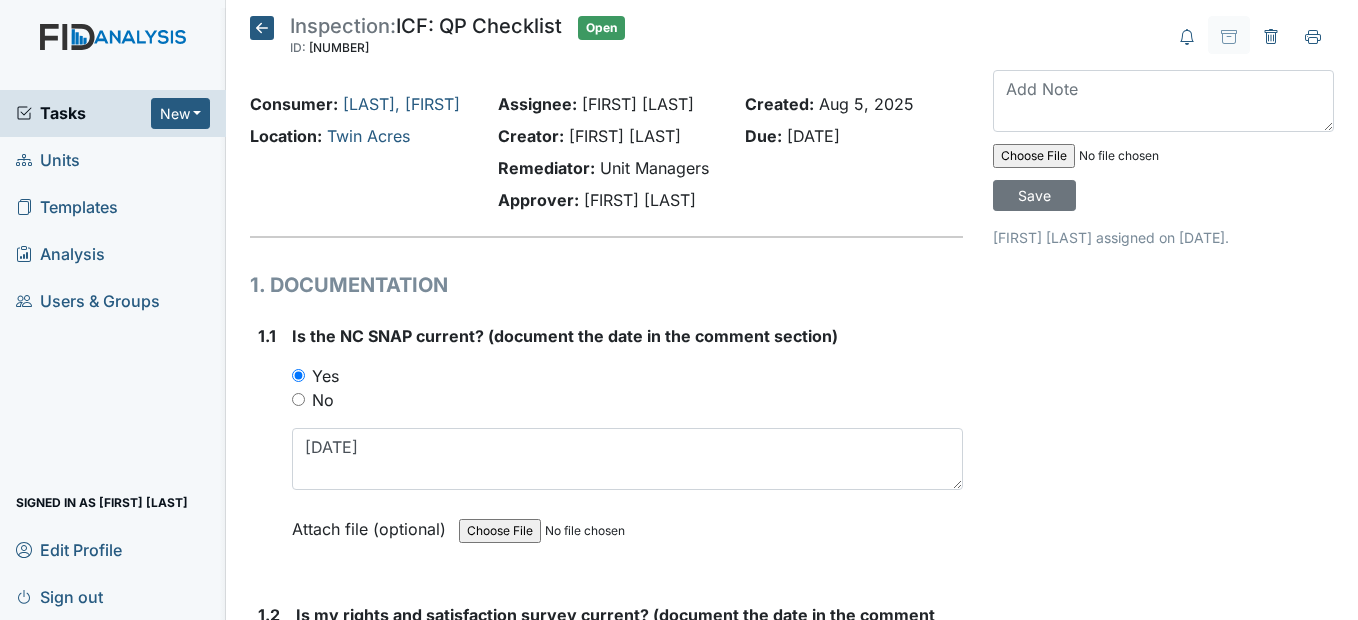 scroll, scrollTop: 0, scrollLeft: 0, axis: both 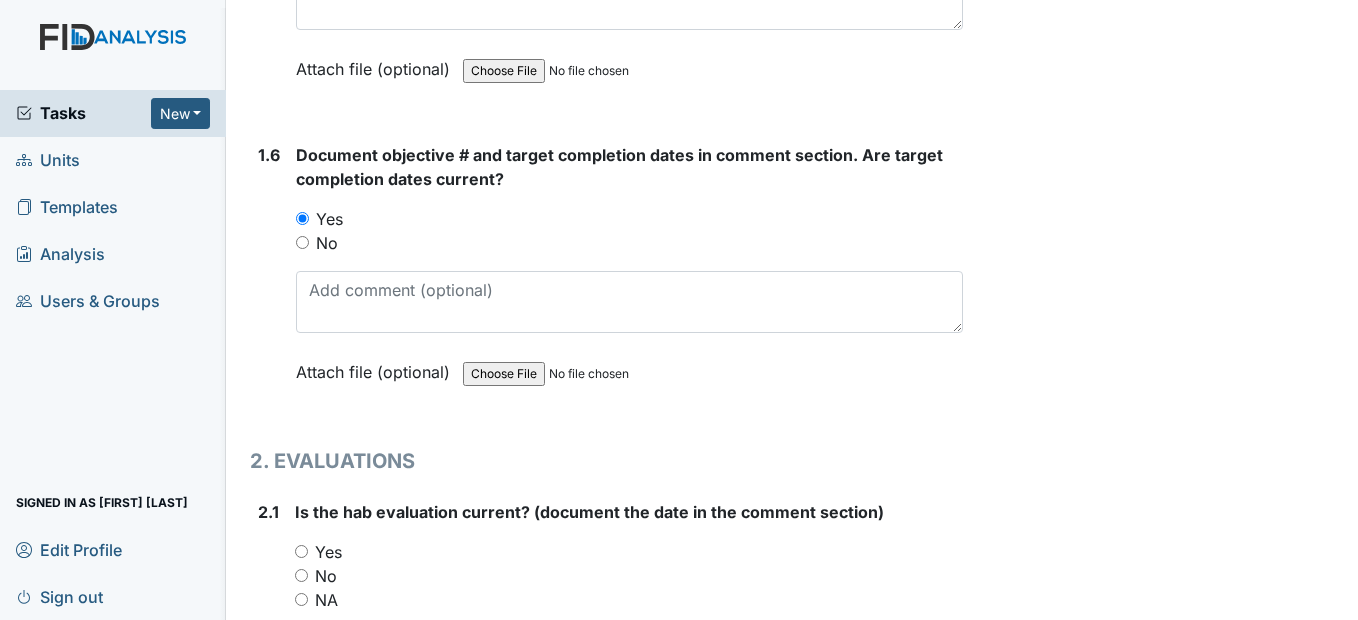 click at bounding box center [629, 302] 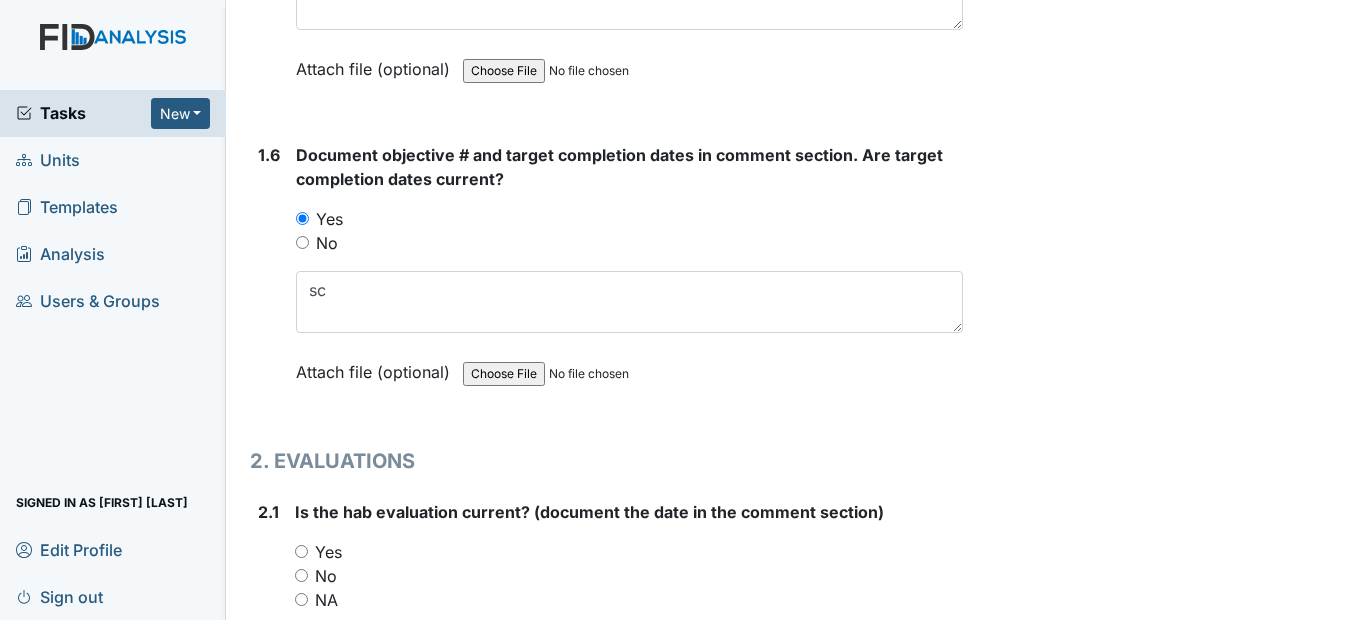 type on "s" 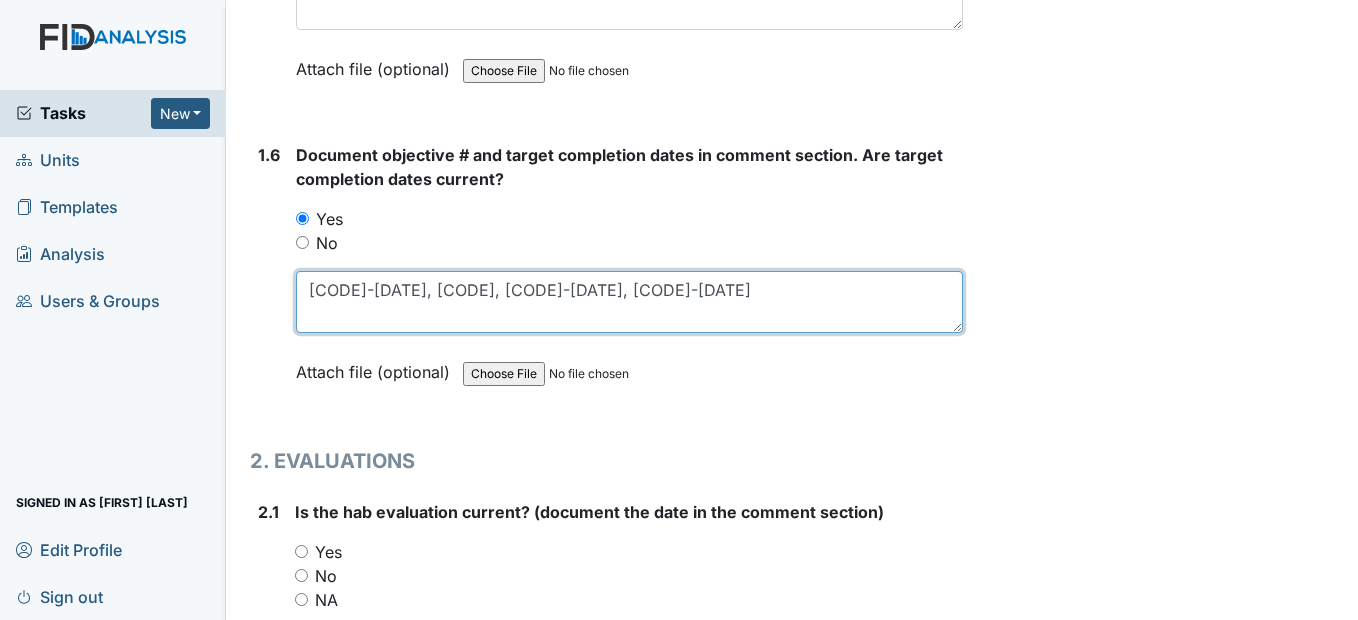 click on "[CODE]-[DATE], [CODE], [CODE]-[DATE], [CODE]-[DATE]" at bounding box center [629, 302] 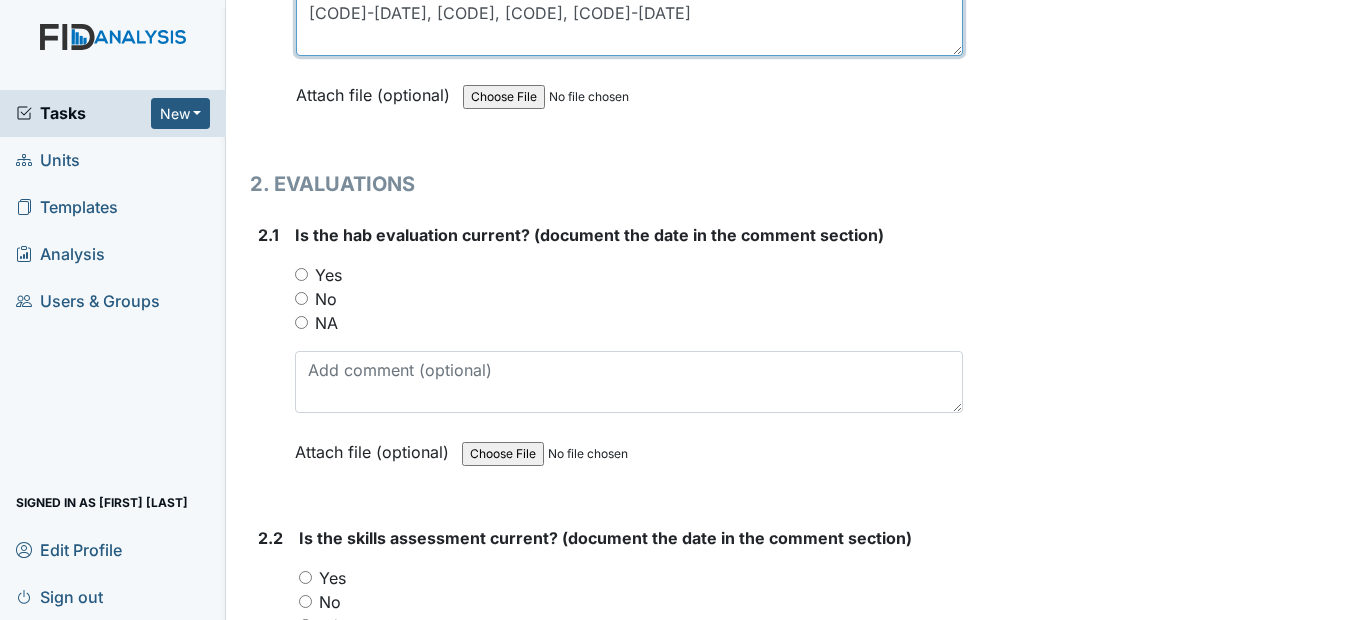 scroll, scrollTop: 1900, scrollLeft: 0, axis: vertical 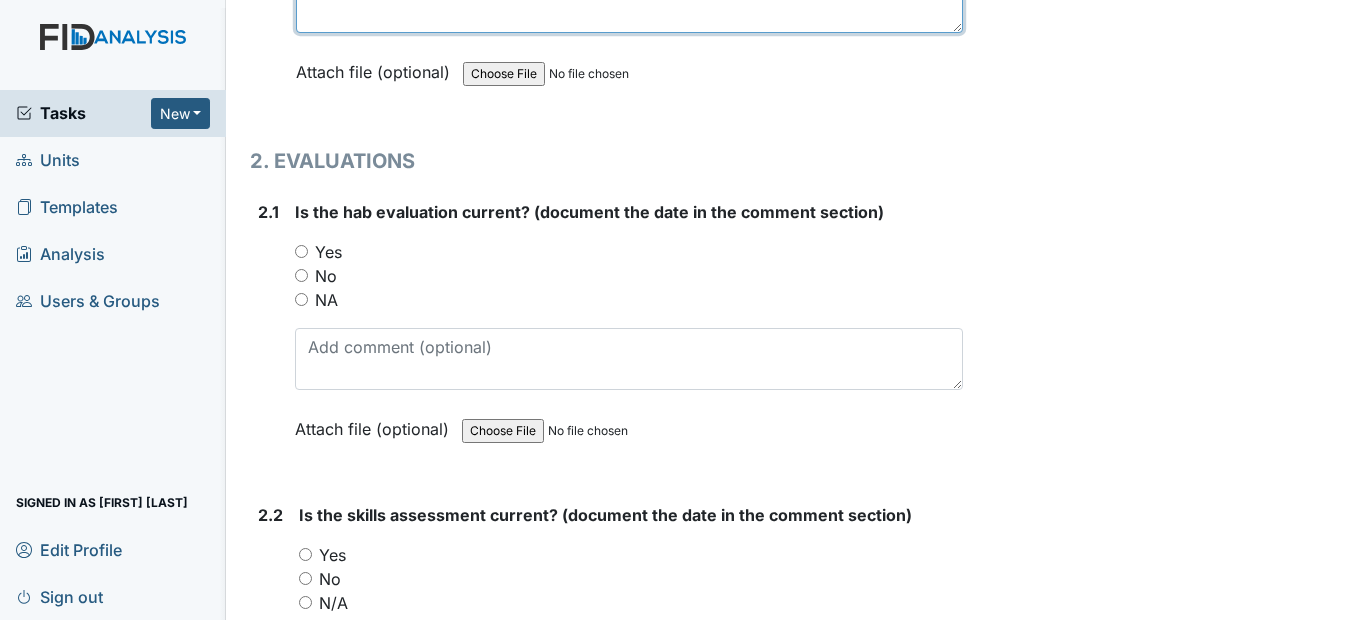 type on "[CODE]-[DATE], [CODE], [CODE], [CODE]-[DATE]" 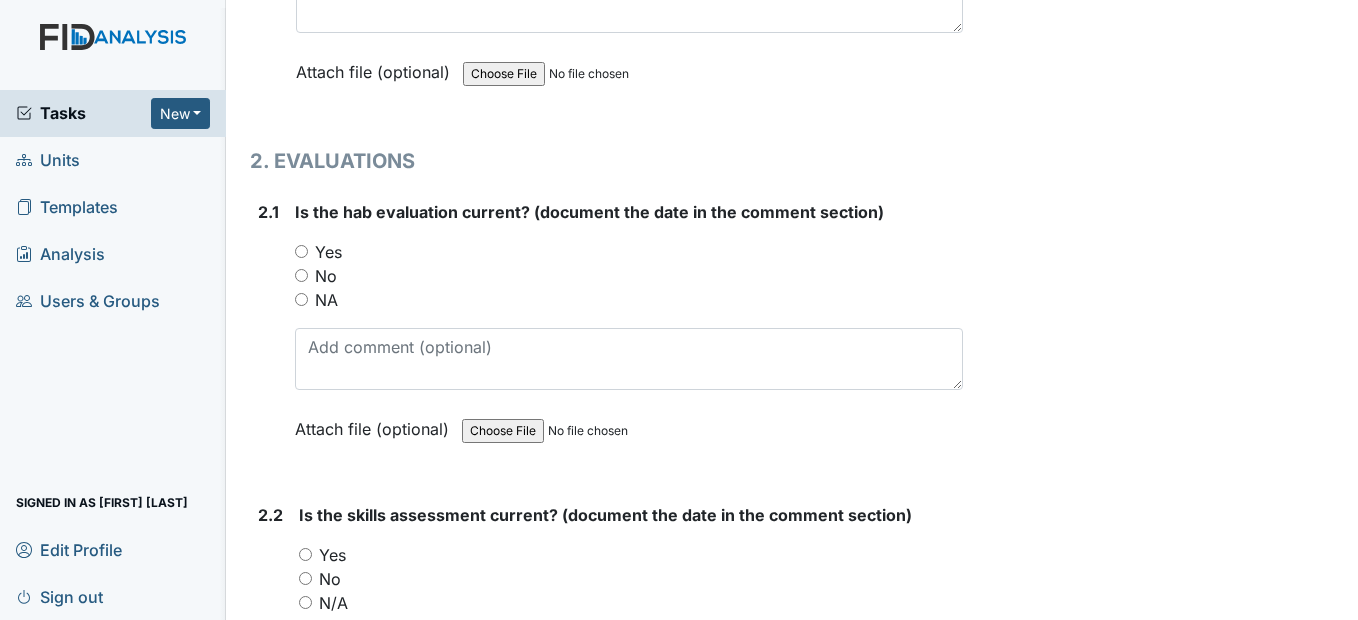 click on "Archive Task
×
Are you sure you want to archive this task? It will appear as incomplete on reports.
Archive
Delete Task
×
Are you sure you want to delete this task?
Delete
Save
[FIRST] [LAST] assigned on [DATE]." at bounding box center [1163, 1313] 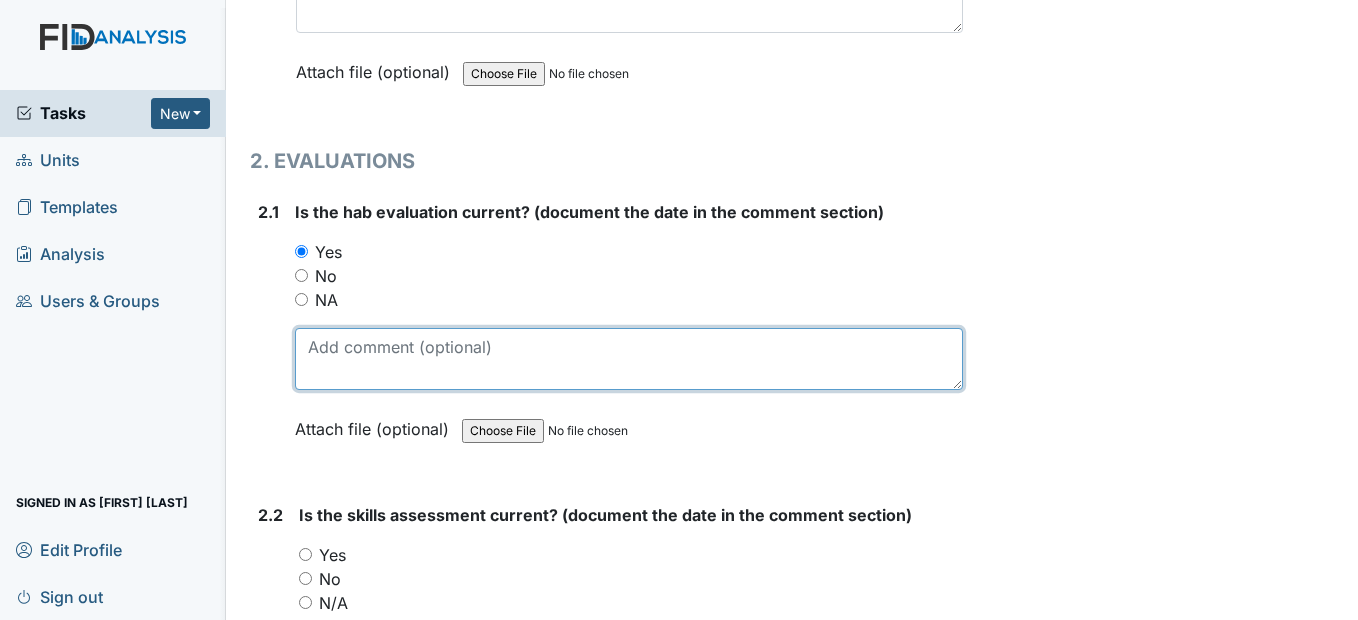 click at bounding box center [628, 359] 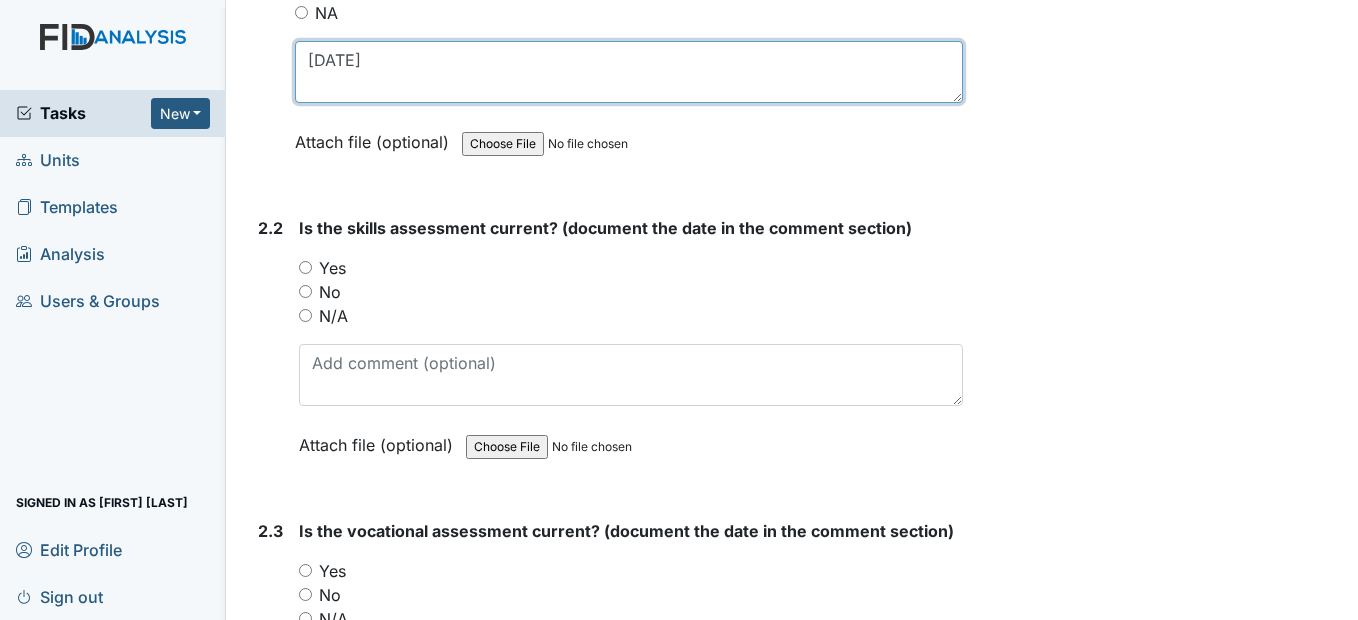 scroll, scrollTop: 2200, scrollLeft: 0, axis: vertical 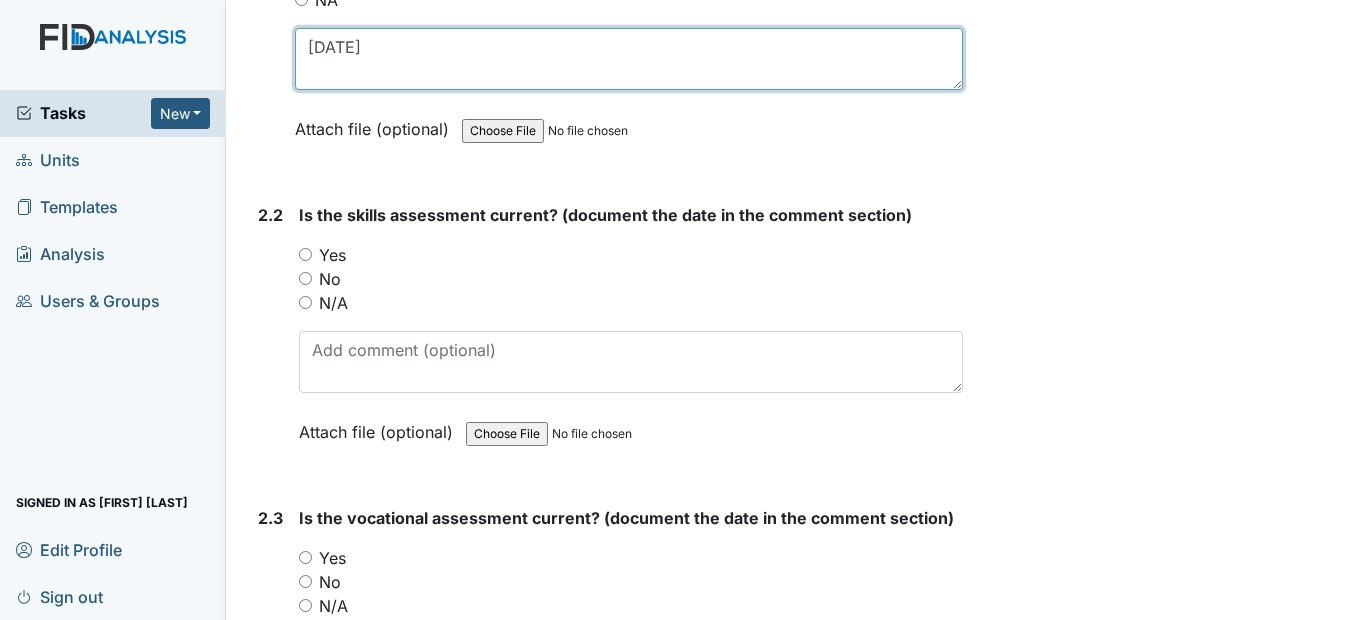 type on "[DATE]" 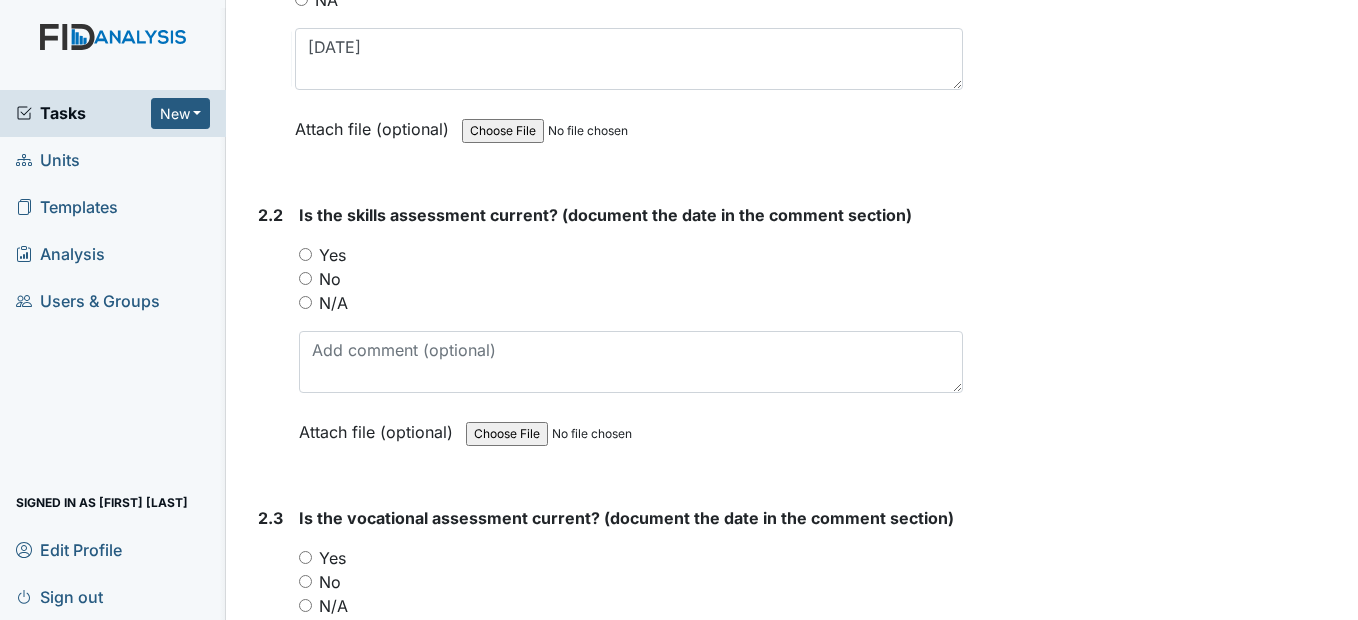 click on "Yes" at bounding box center [305, 254] 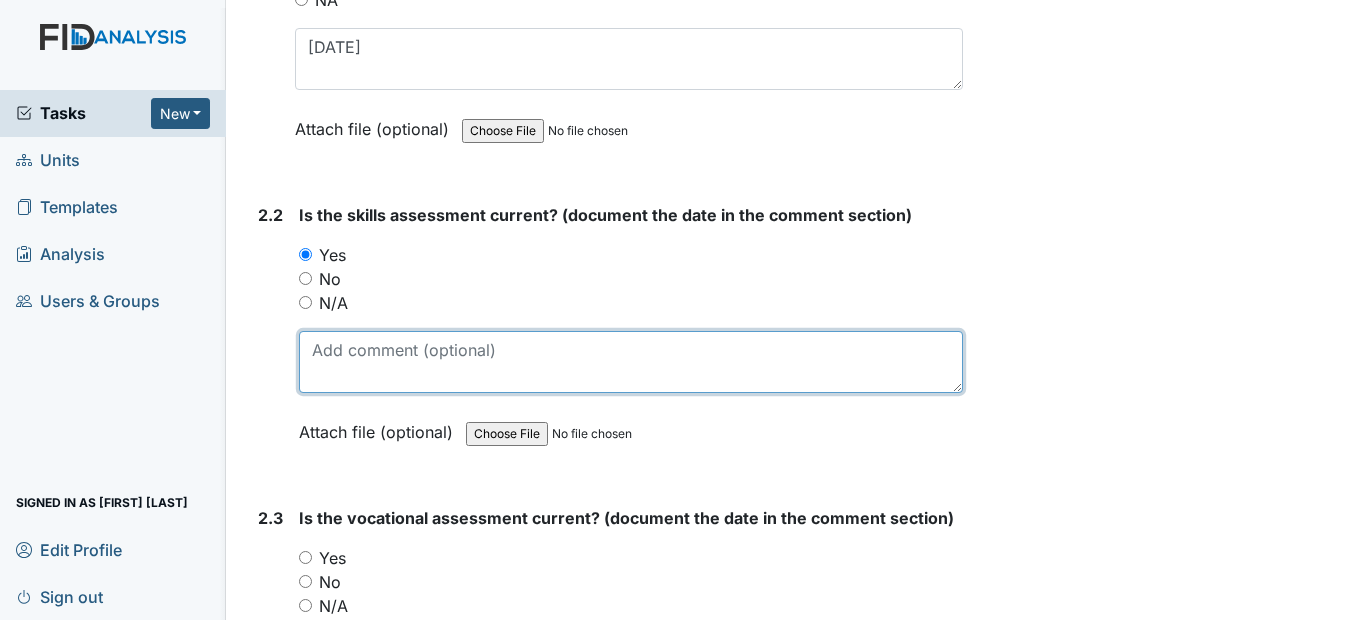 click at bounding box center [630, 362] 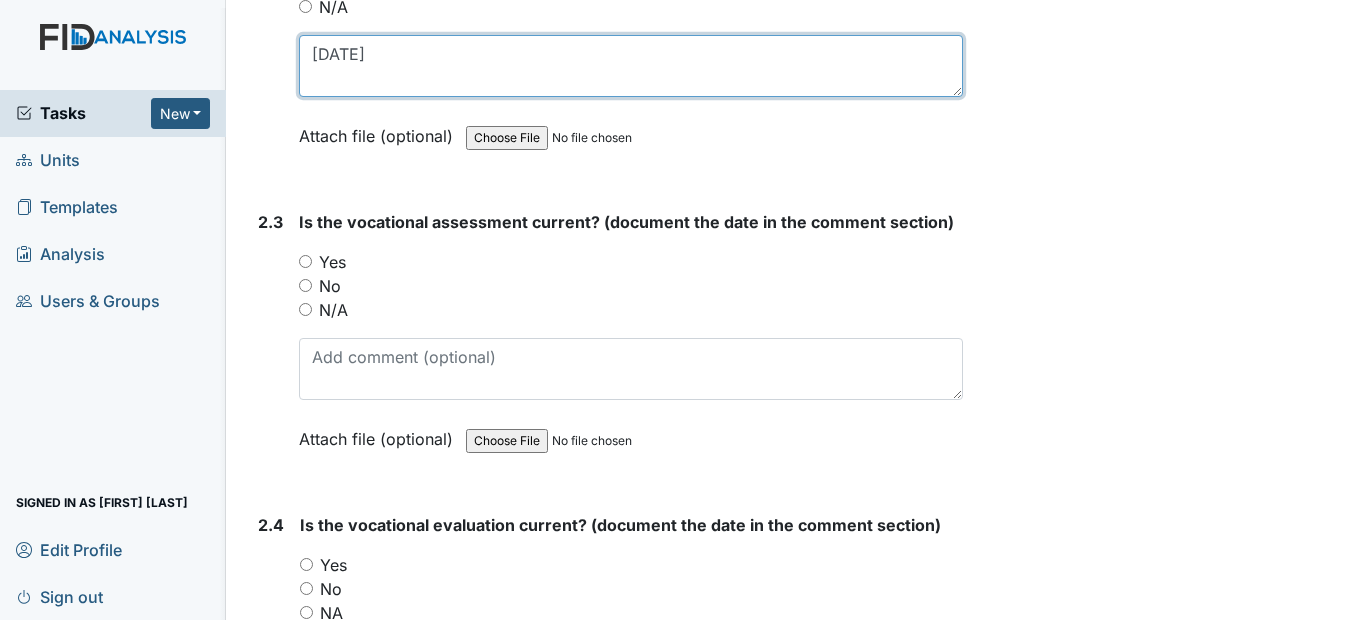 scroll, scrollTop: 2500, scrollLeft: 0, axis: vertical 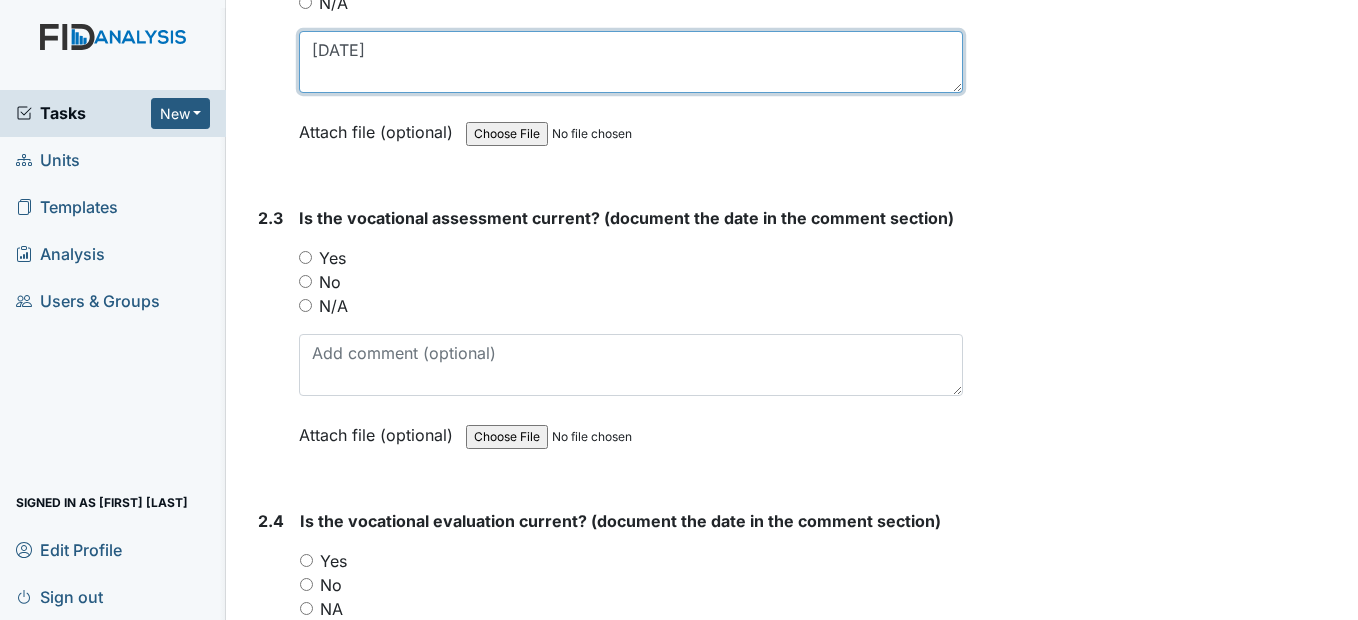 type on "[DATE]" 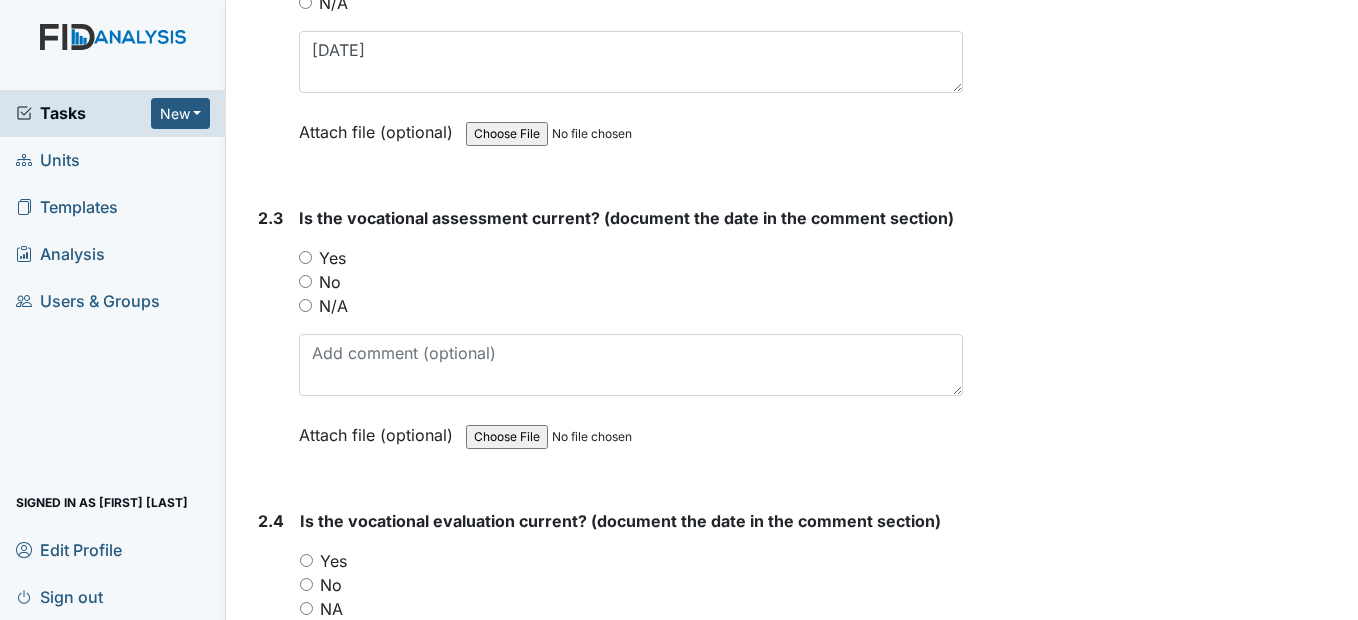 click on "Yes" at bounding box center [305, 257] 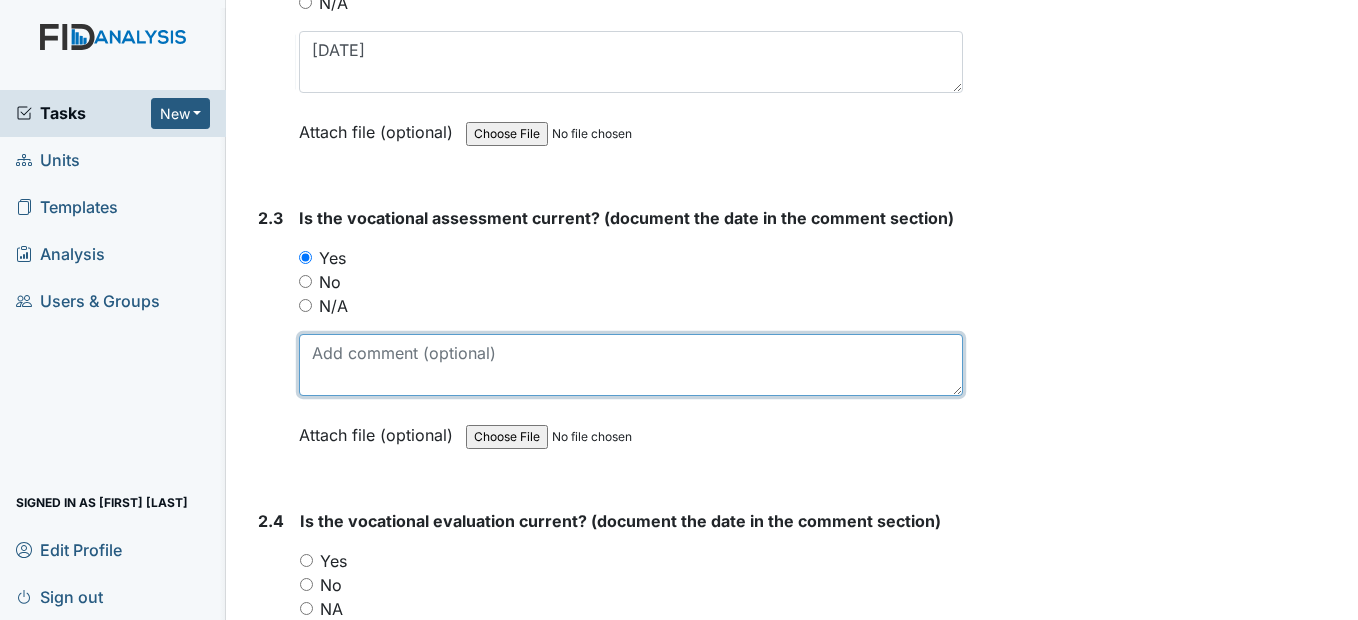 click at bounding box center [630, 365] 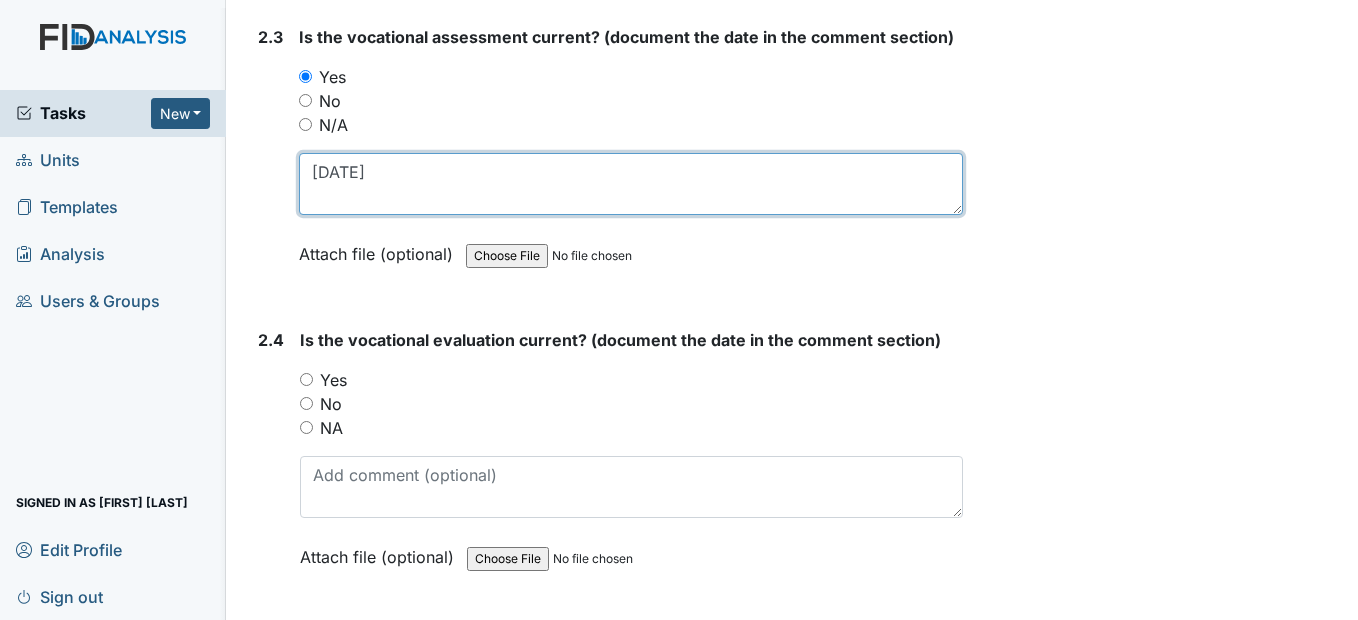 scroll, scrollTop: 2700, scrollLeft: 0, axis: vertical 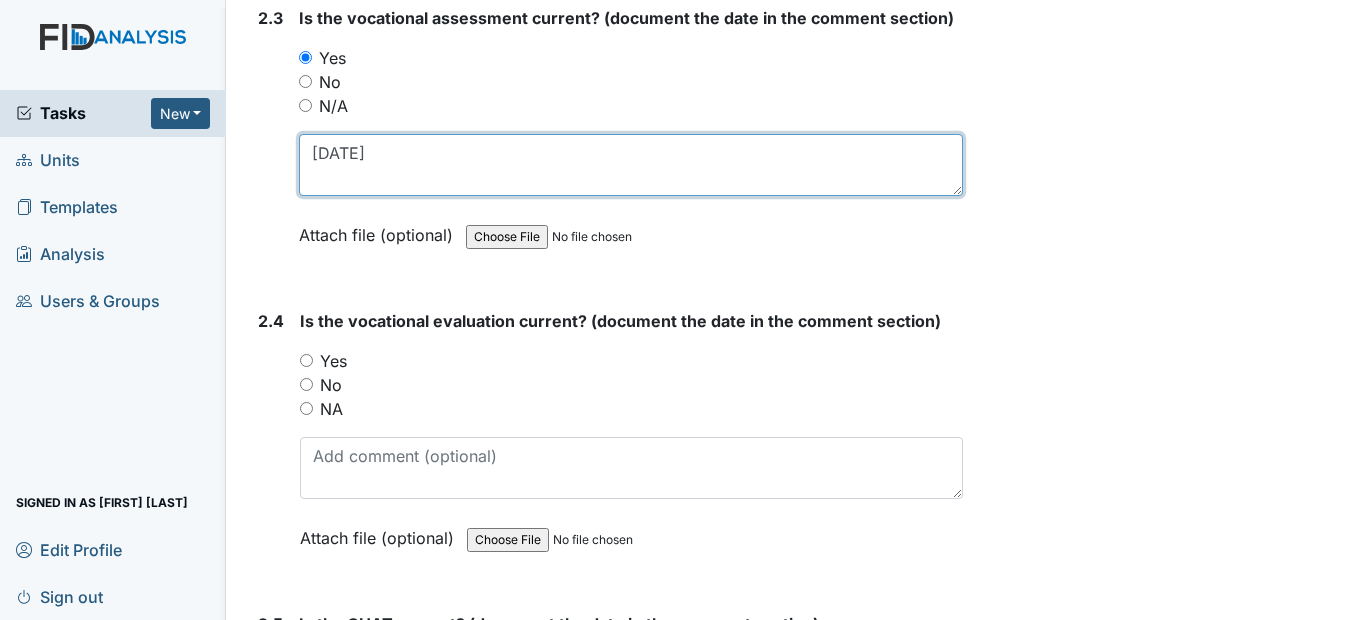 type on "[DATE]" 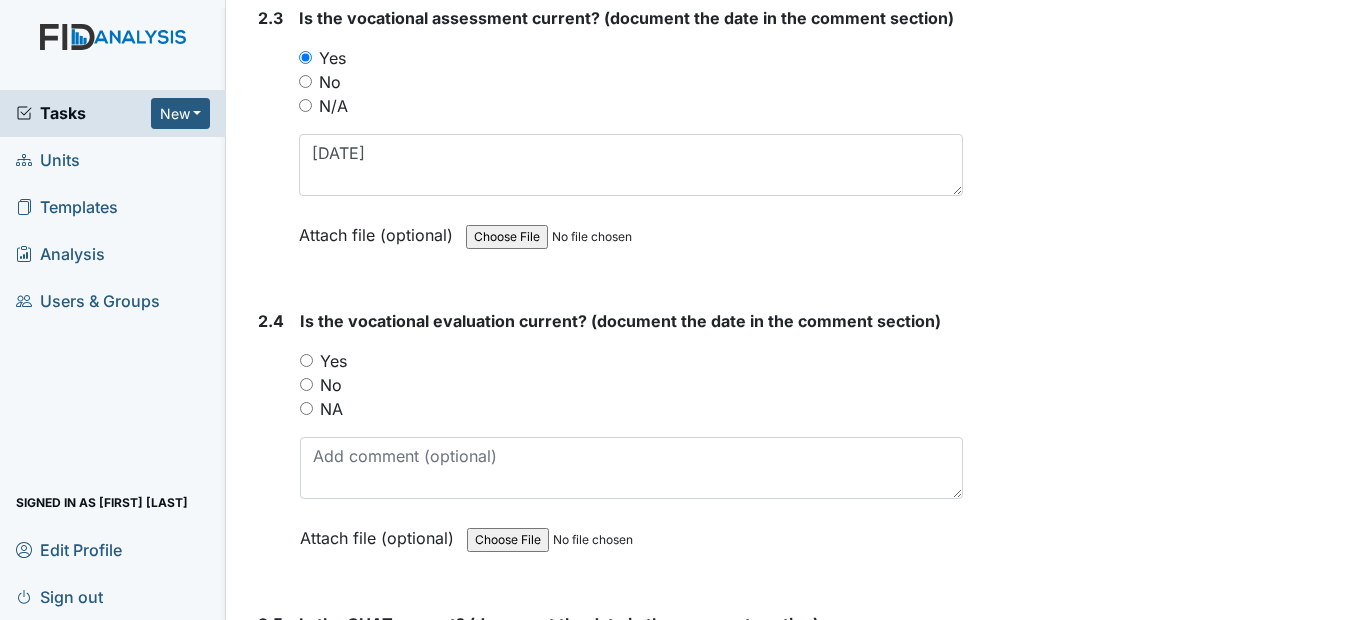 click on "Yes" at bounding box center (306, 360) 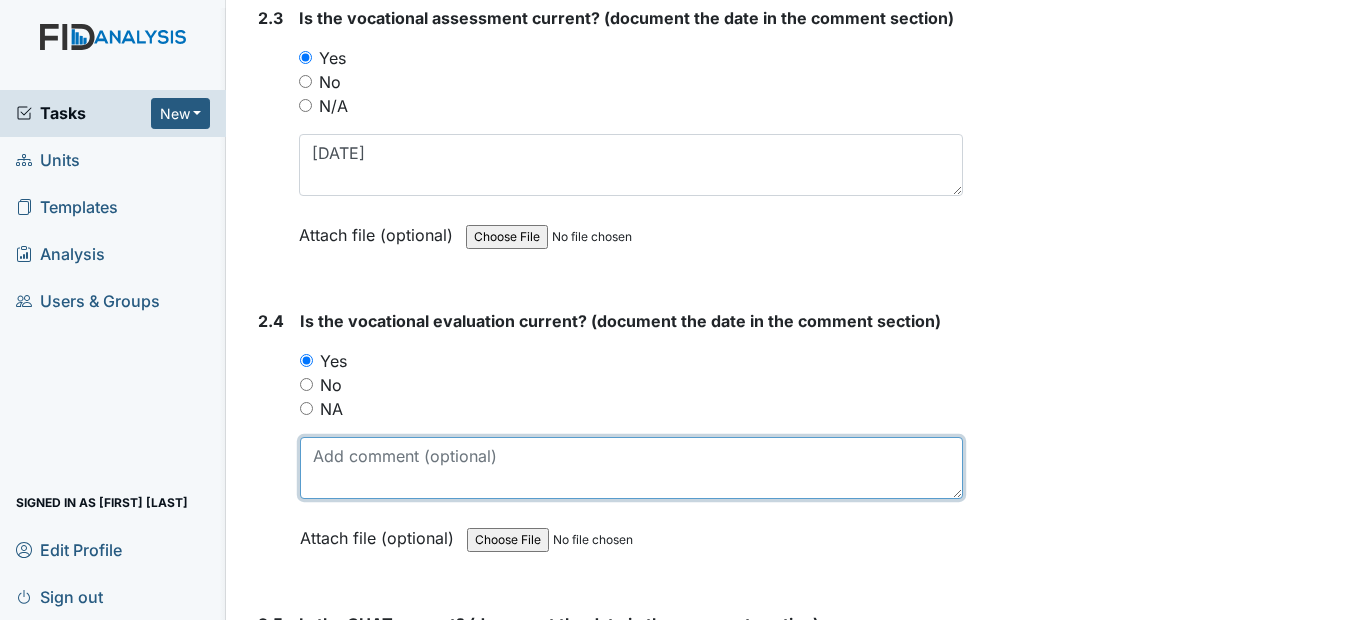 click at bounding box center [631, 468] 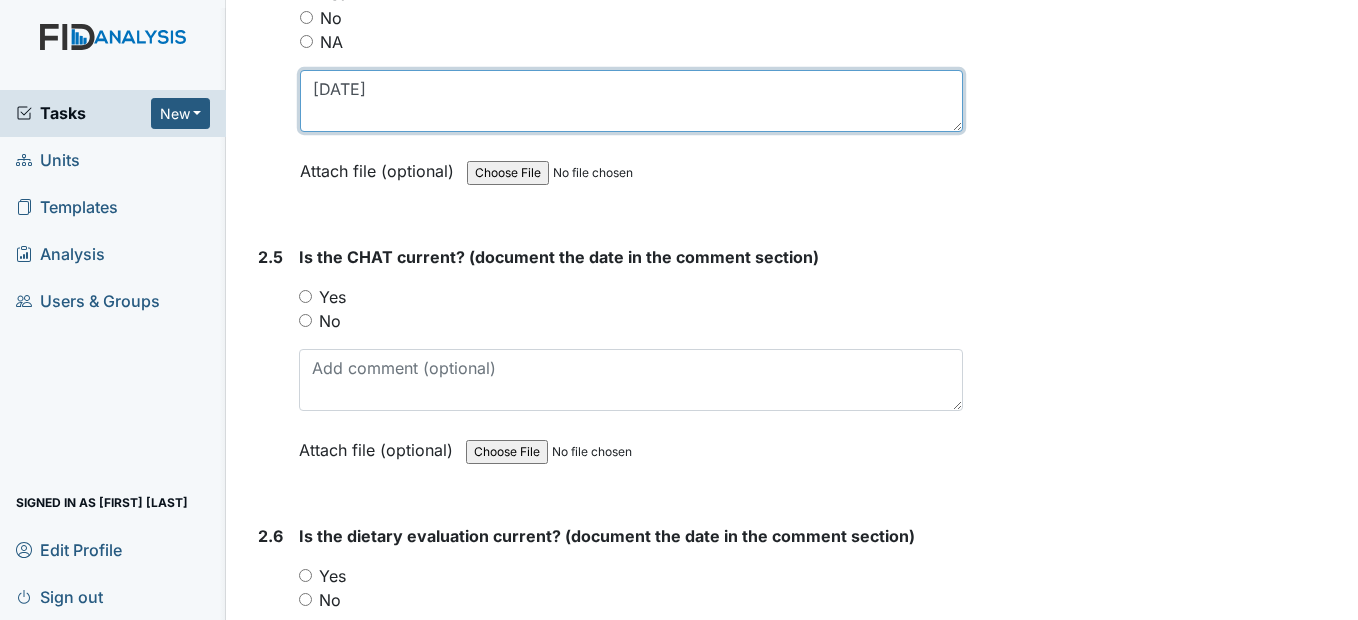 scroll, scrollTop: 3100, scrollLeft: 0, axis: vertical 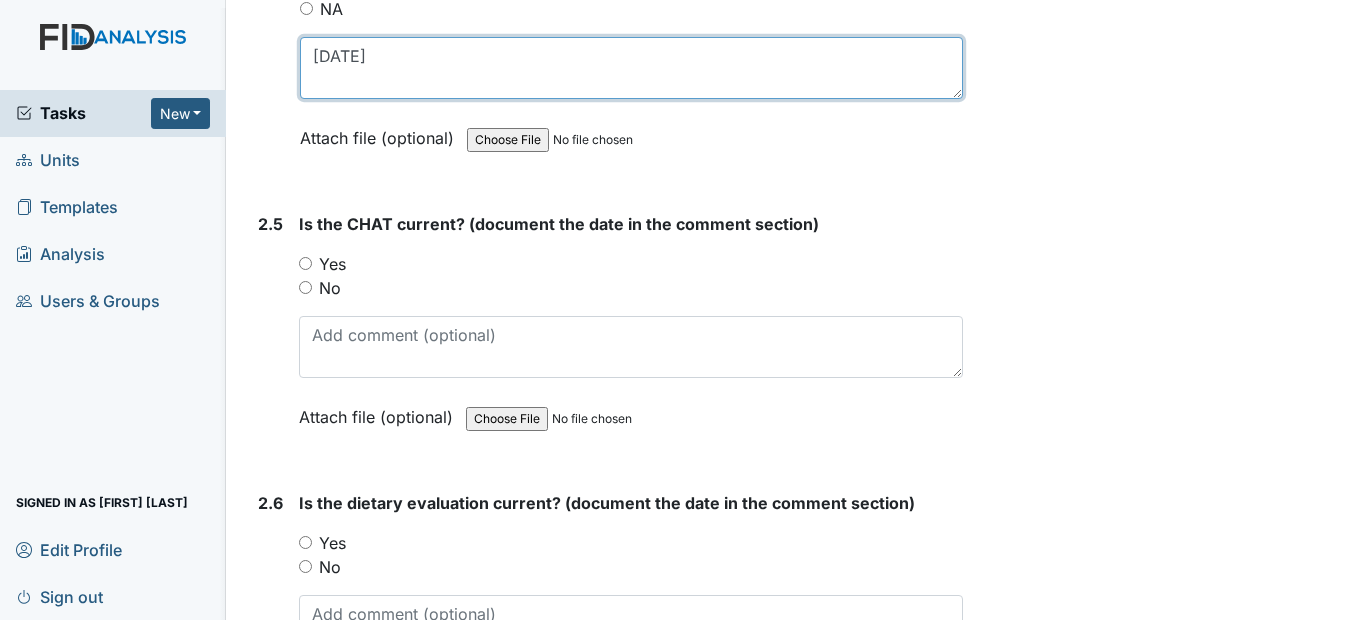 type on "[DATE]" 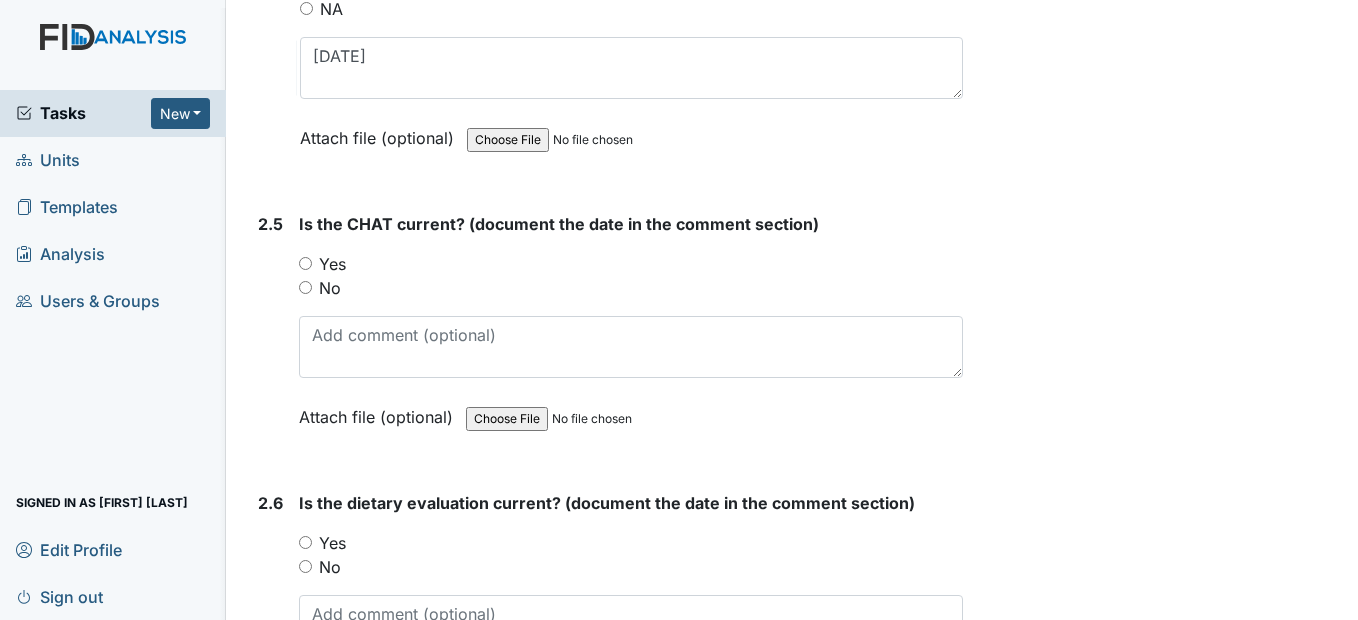 click on "Yes" at bounding box center [305, 263] 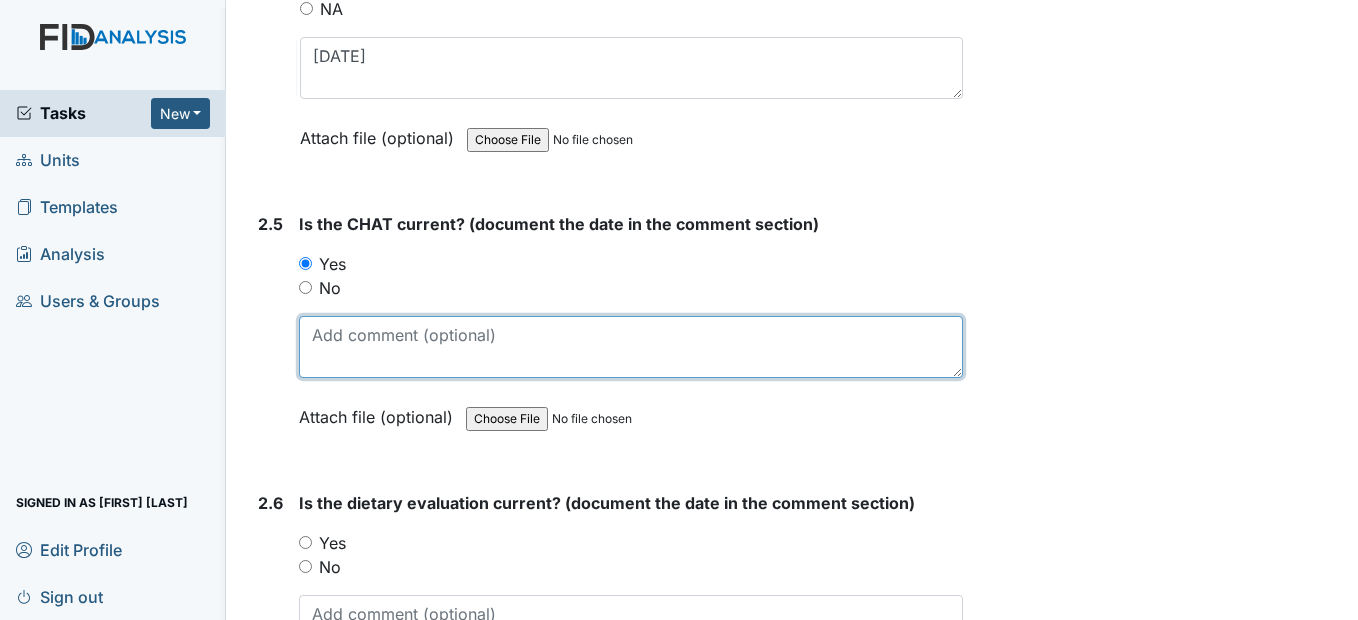 click at bounding box center [630, 347] 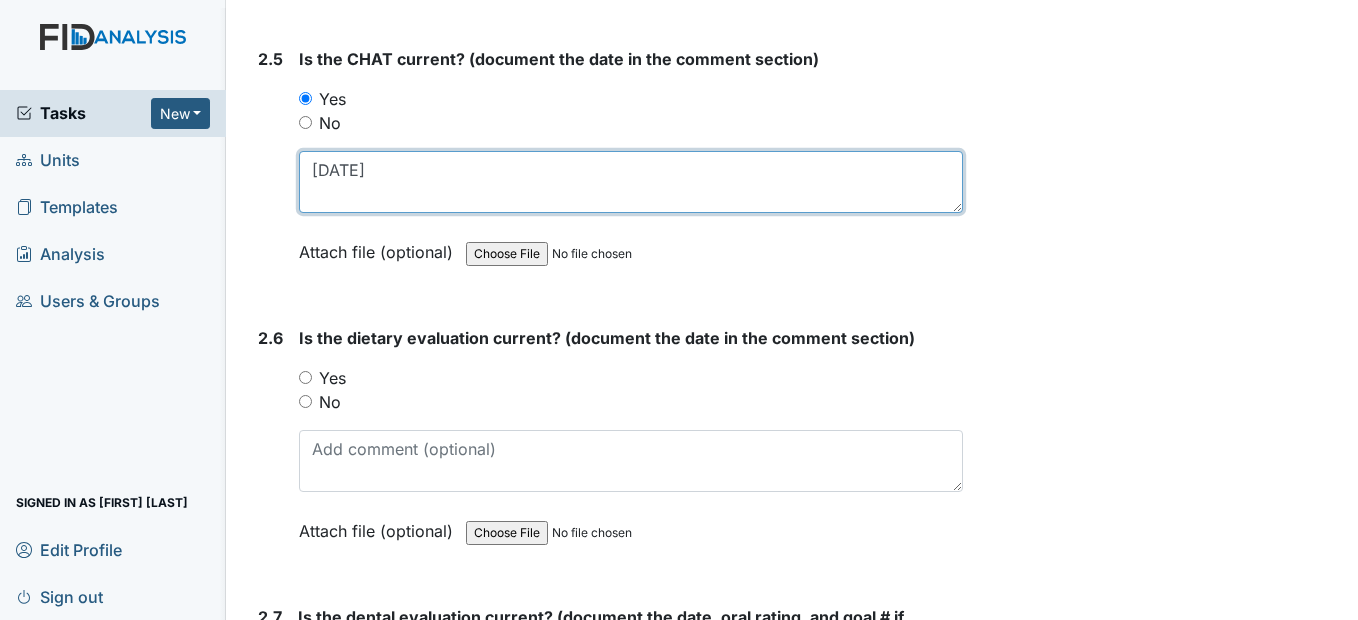 scroll, scrollTop: 3300, scrollLeft: 0, axis: vertical 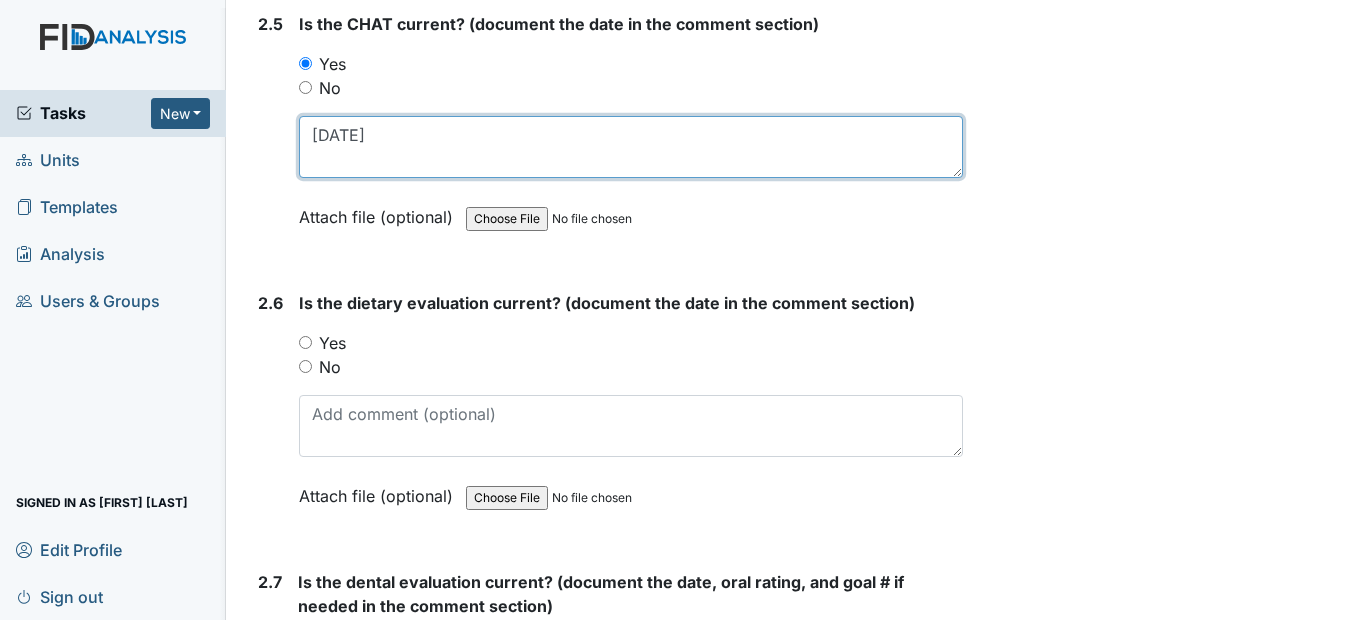 type on "[DATE]" 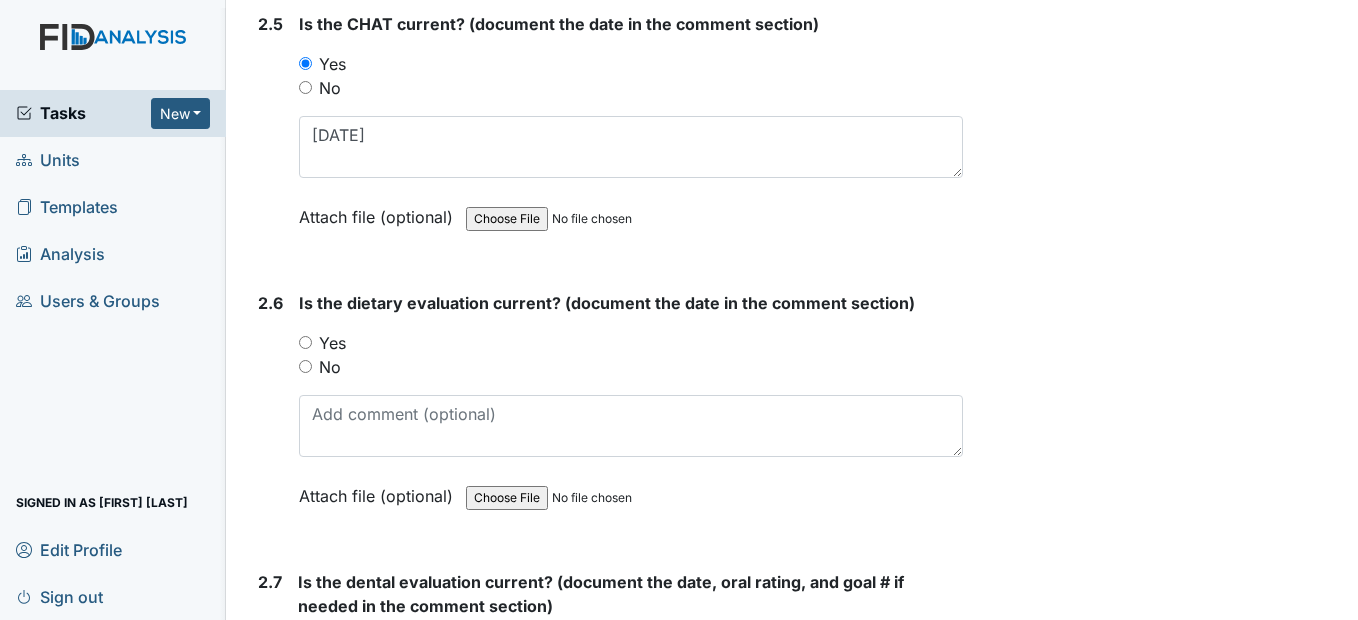 click on "Yes" at bounding box center (305, 342) 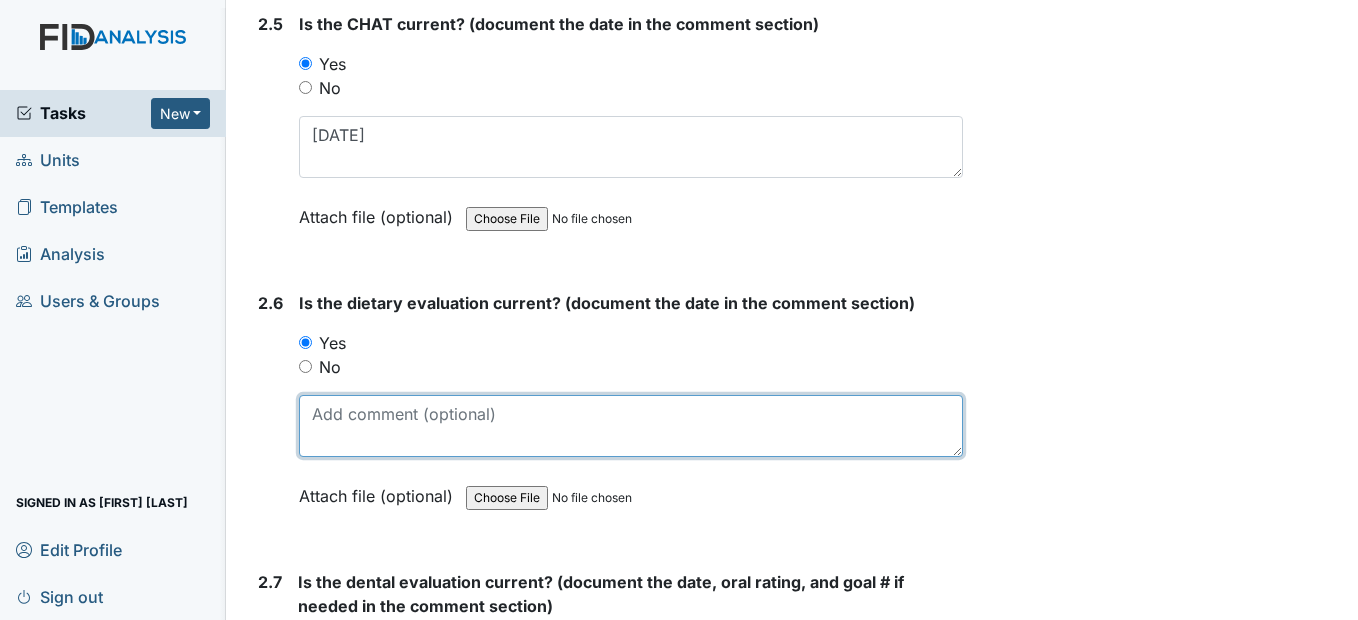 click at bounding box center (630, 426) 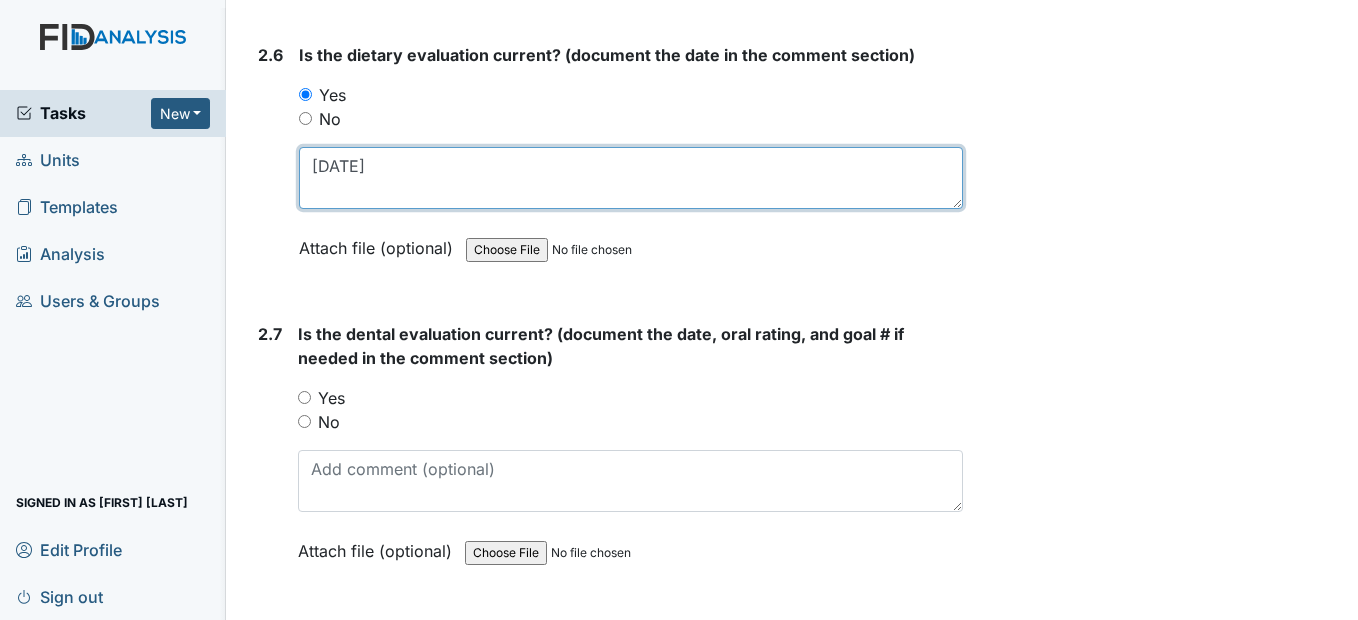 scroll, scrollTop: 3600, scrollLeft: 0, axis: vertical 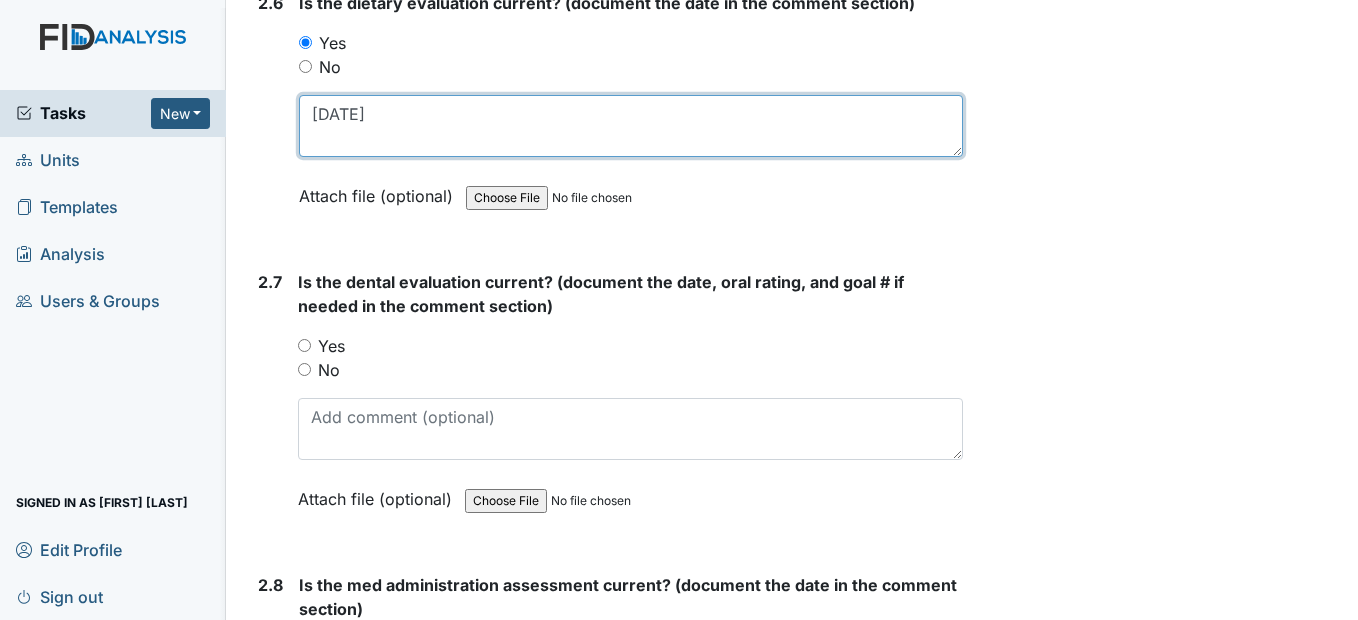 type on "[DATE]" 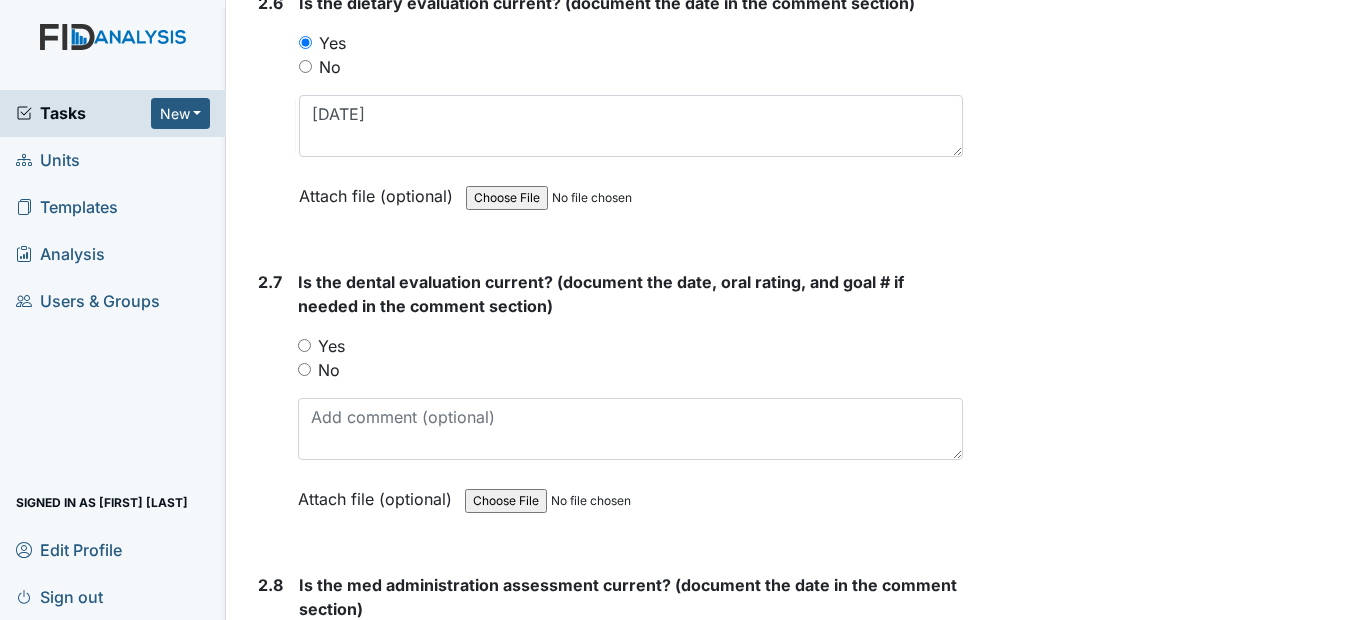 click on "Yes" at bounding box center [304, 345] 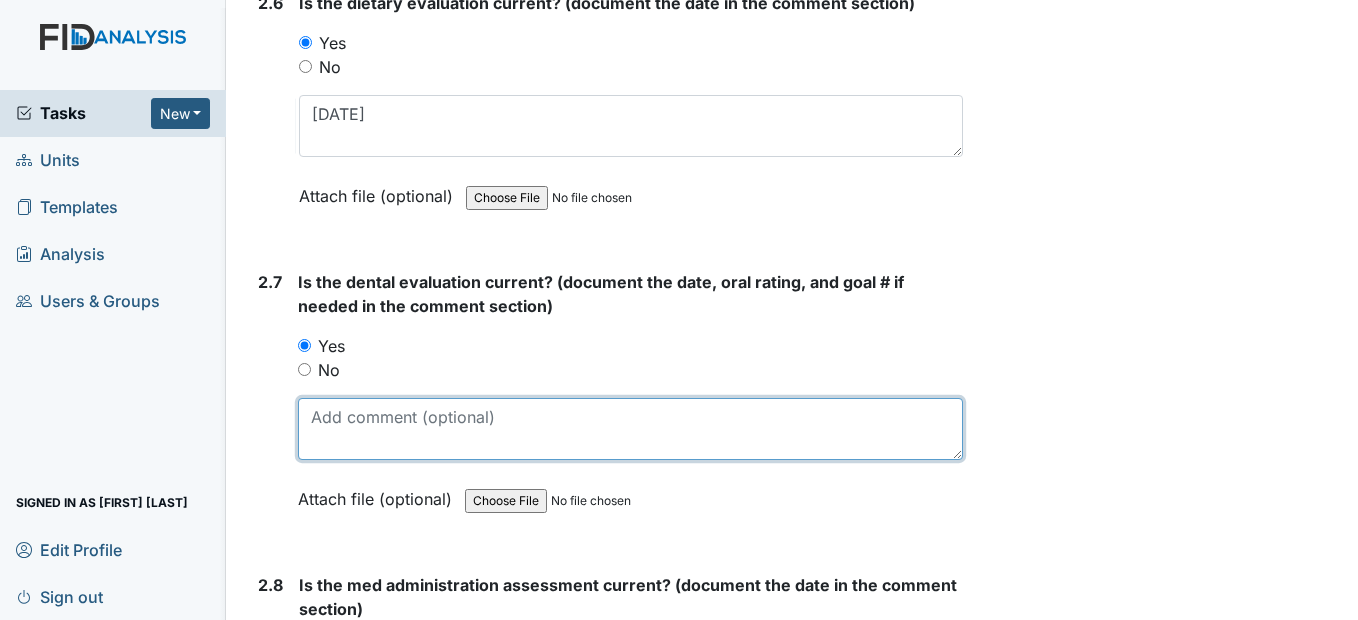 click at bounding box center (630, 429) 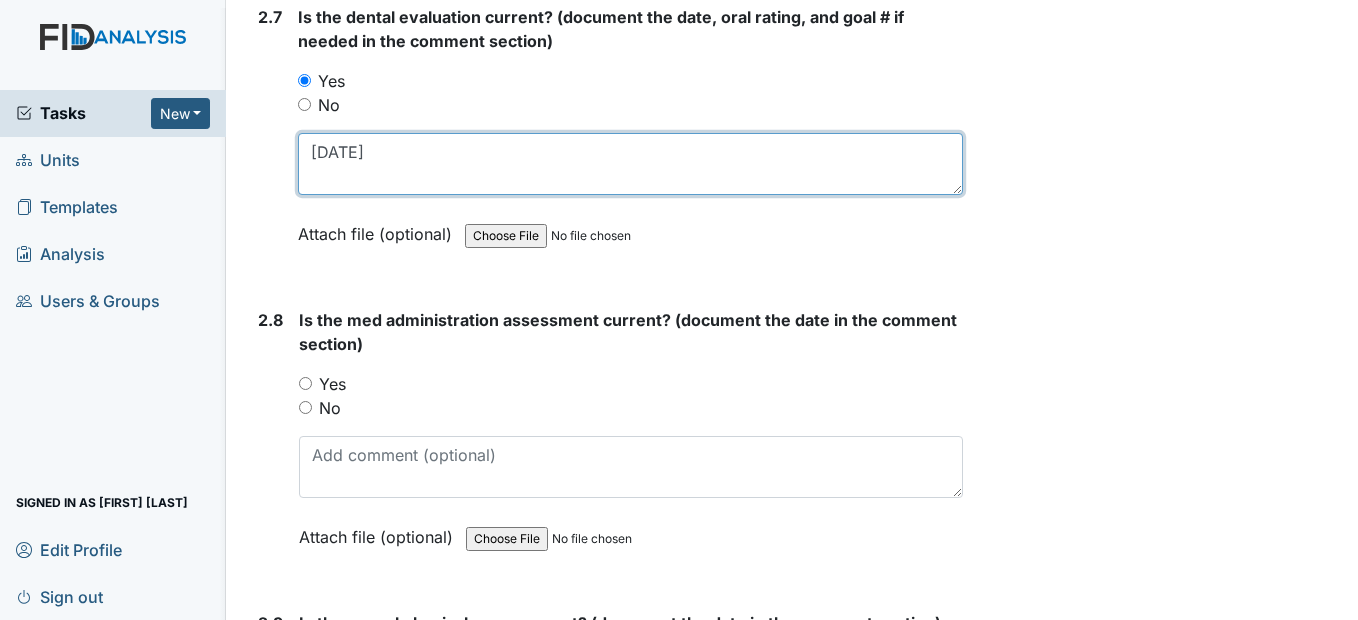 scroll, scrollTop: 3900, scrollLeft: 0, axis: vertical 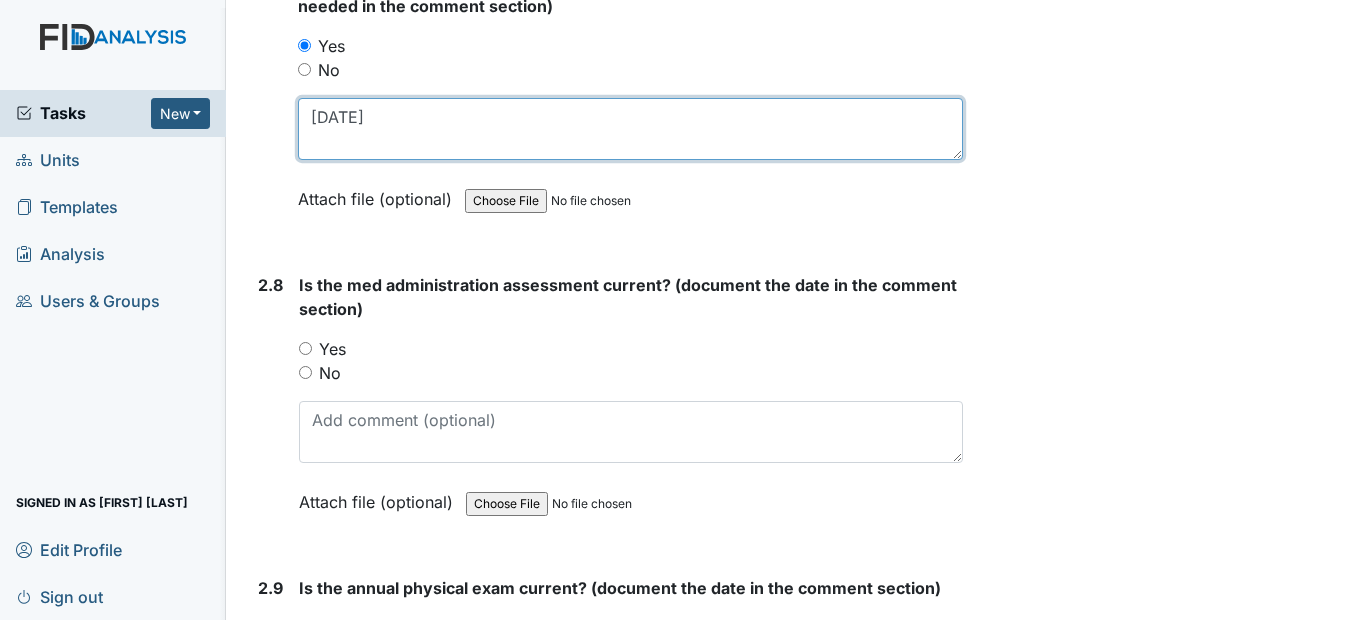 type on "[DATE]" 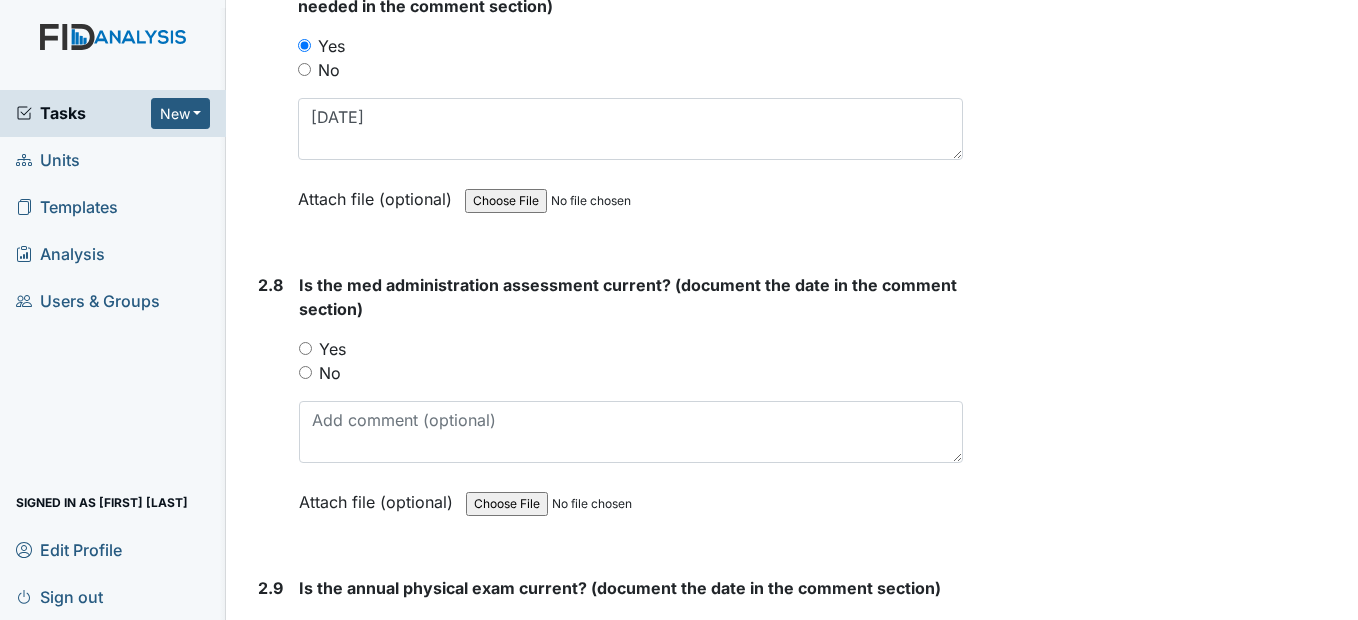 click on "Yes" at bounding box center (630, 349) 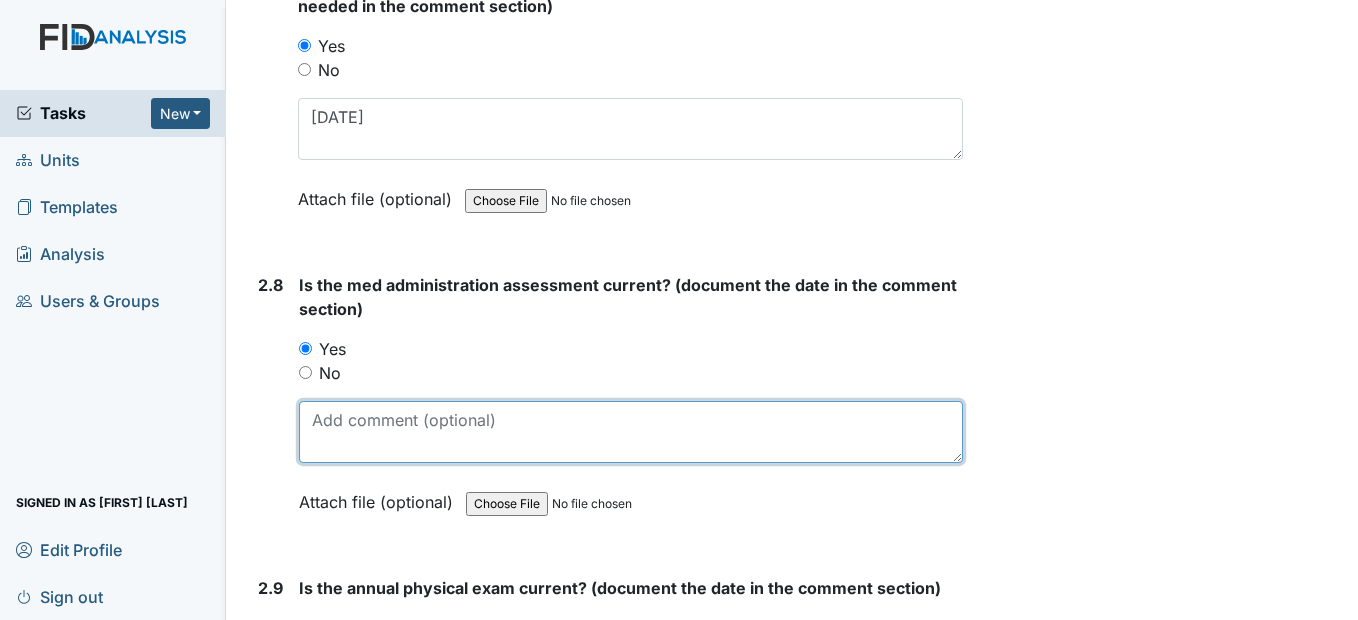 click at bounding box center (630, 432) 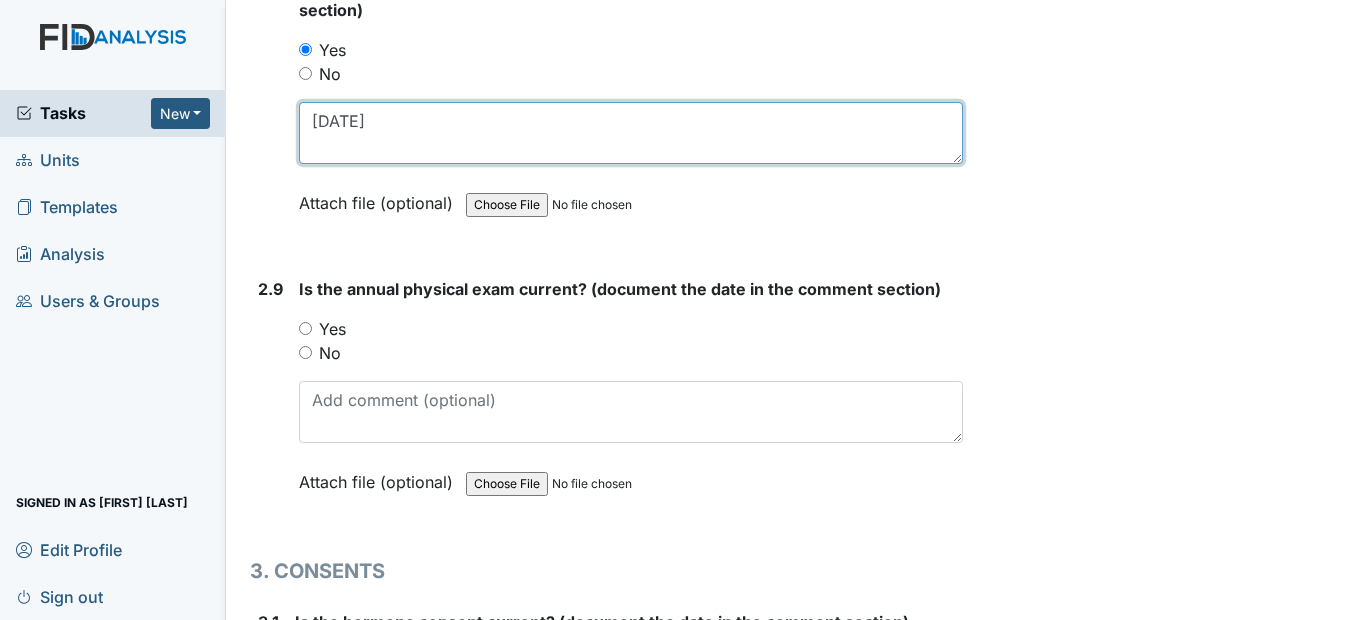scroll, scrollTop: 4200, scrollLeft: 0, axis: vertical 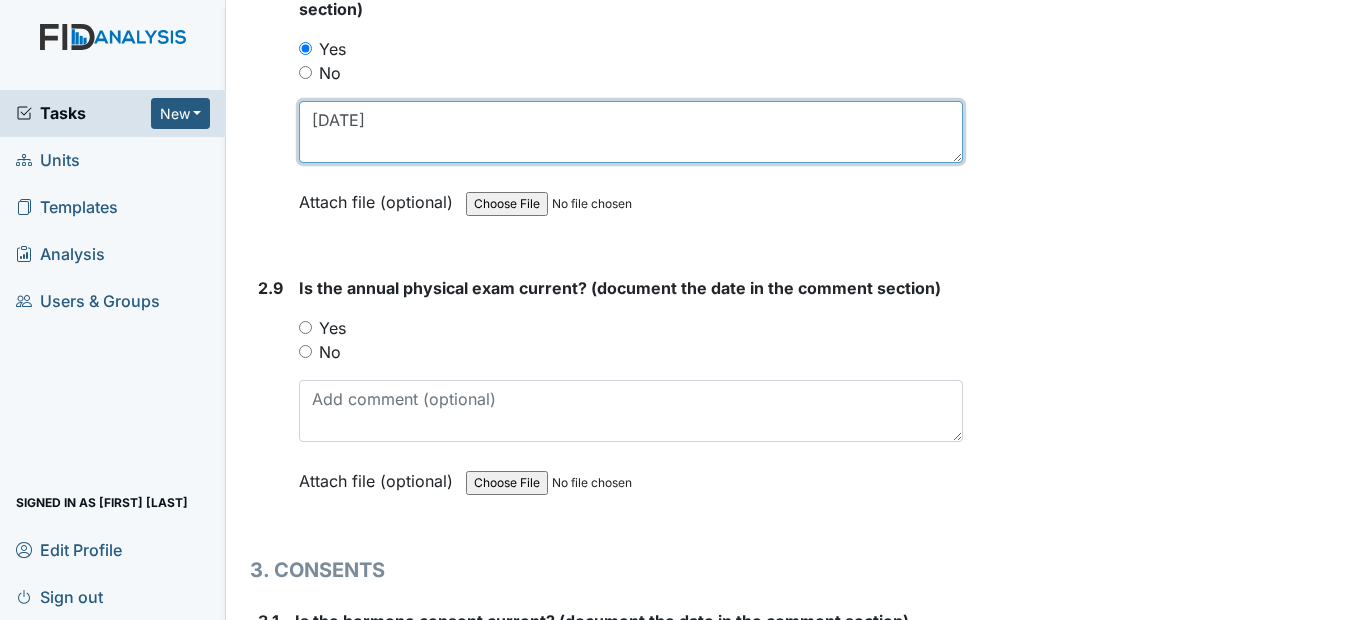 type on "[DATE]" 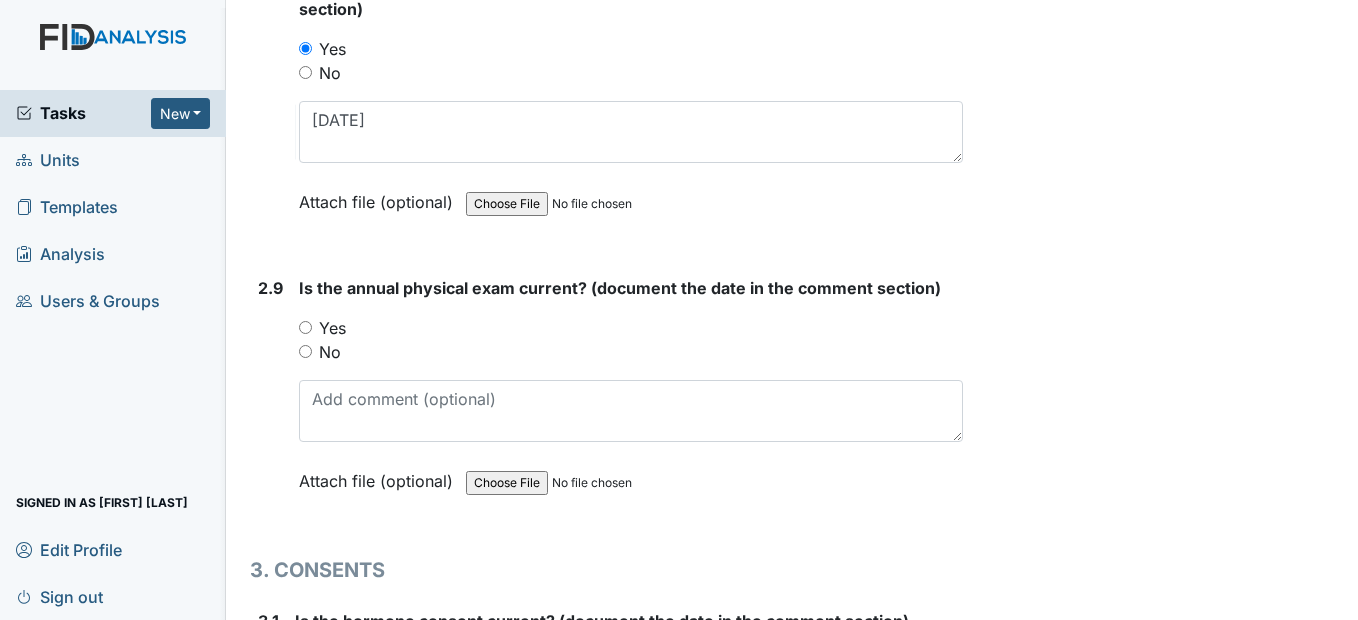 click on "Yes" at bounding box center (305, 327) 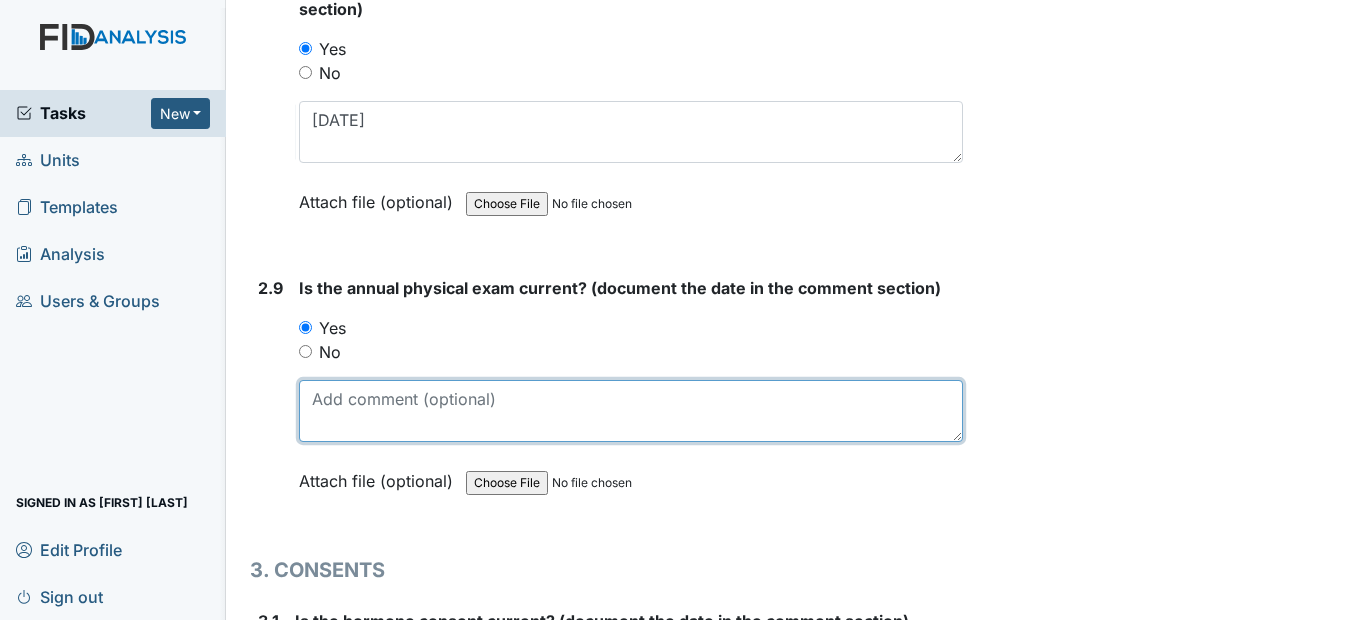 click at bounding box center [630, 411] 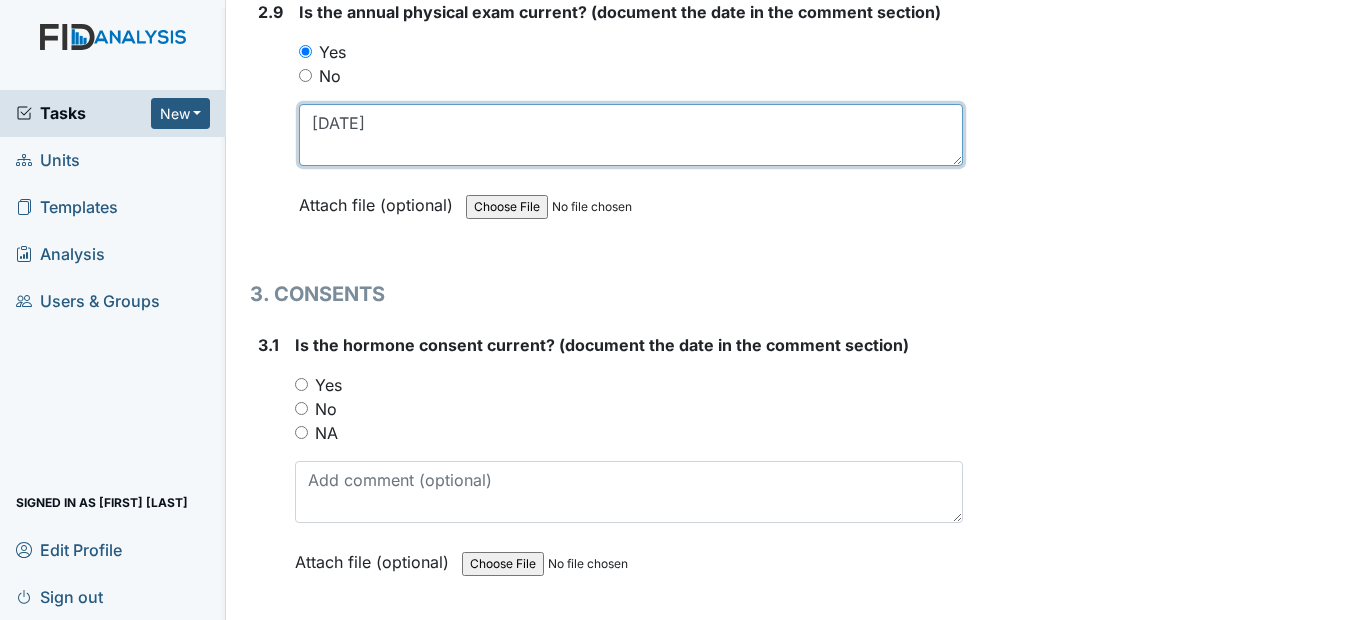 scroll, scrollTop: 4500, scrollLeft: 0, axis: vertical 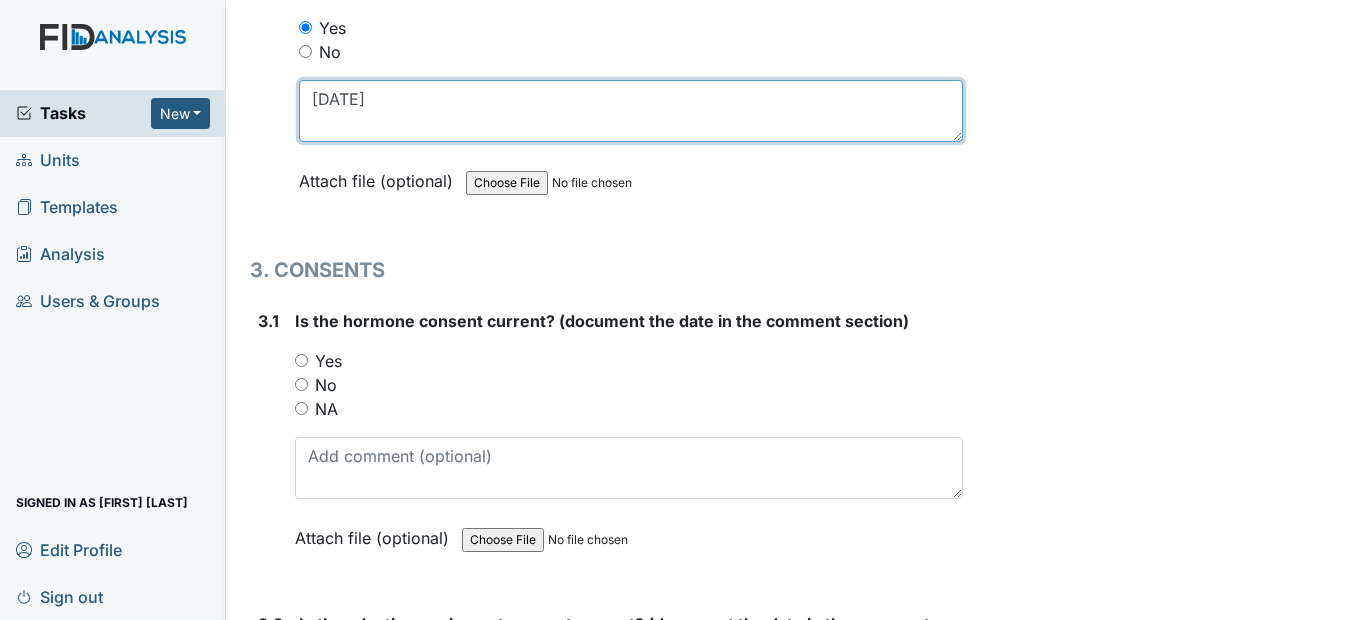 type on "[DATE]" 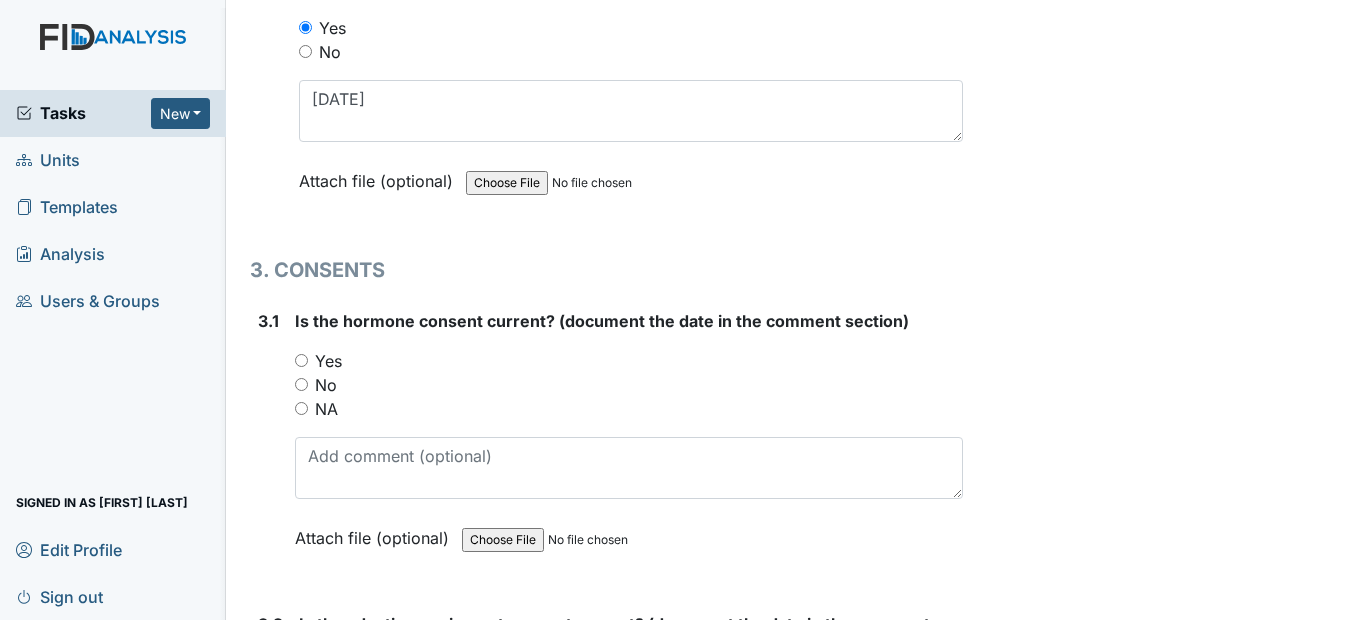 click on "Yes" at bounding box center [301, 360] 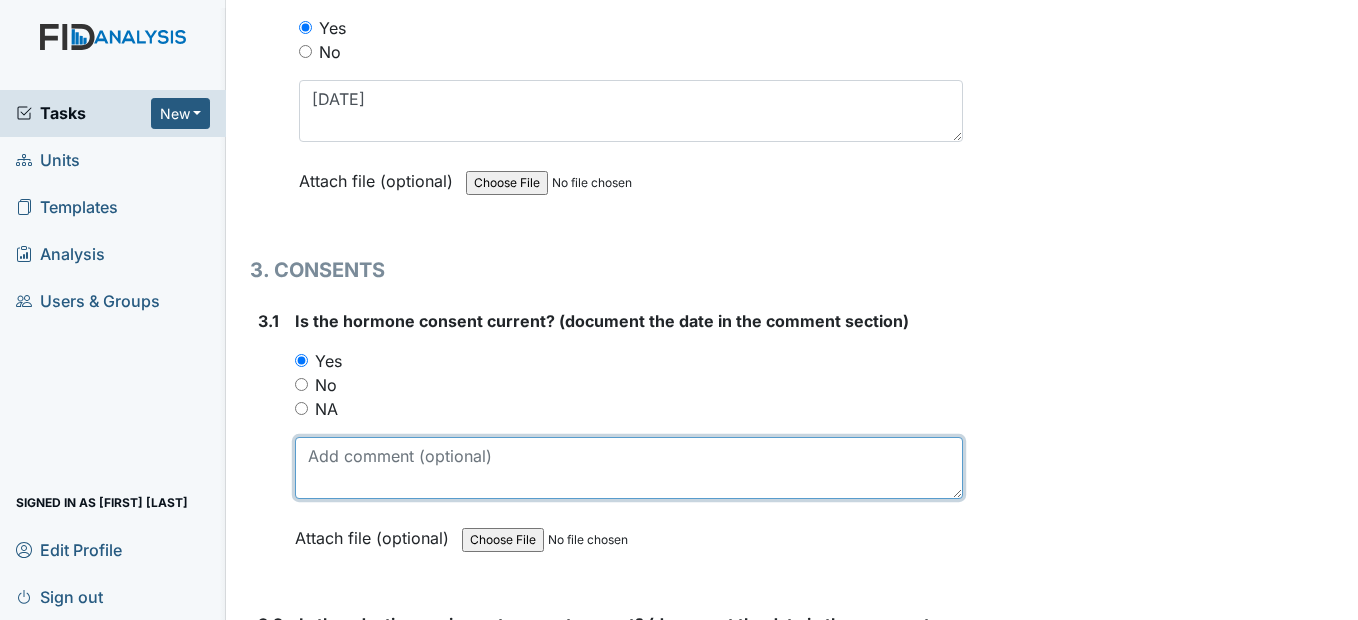 click at bounding box center [628, 468] 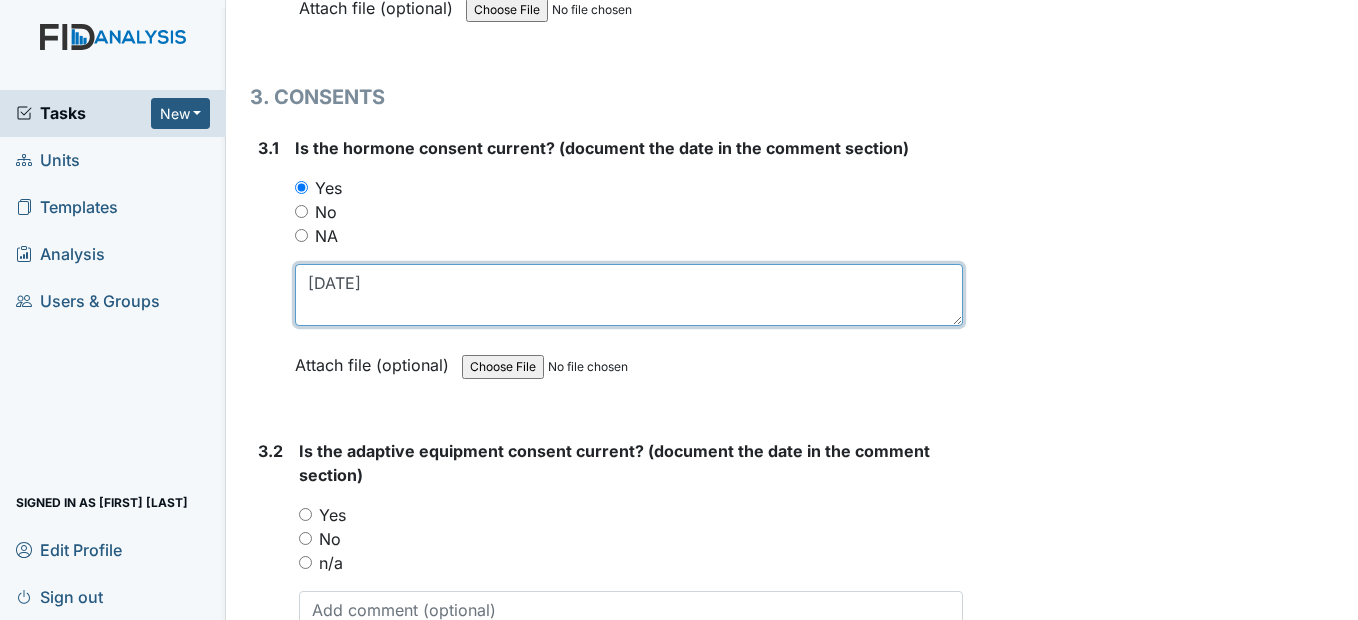 scroll, scrollTop: 4800, scrollLeft: 0, axis: vertical 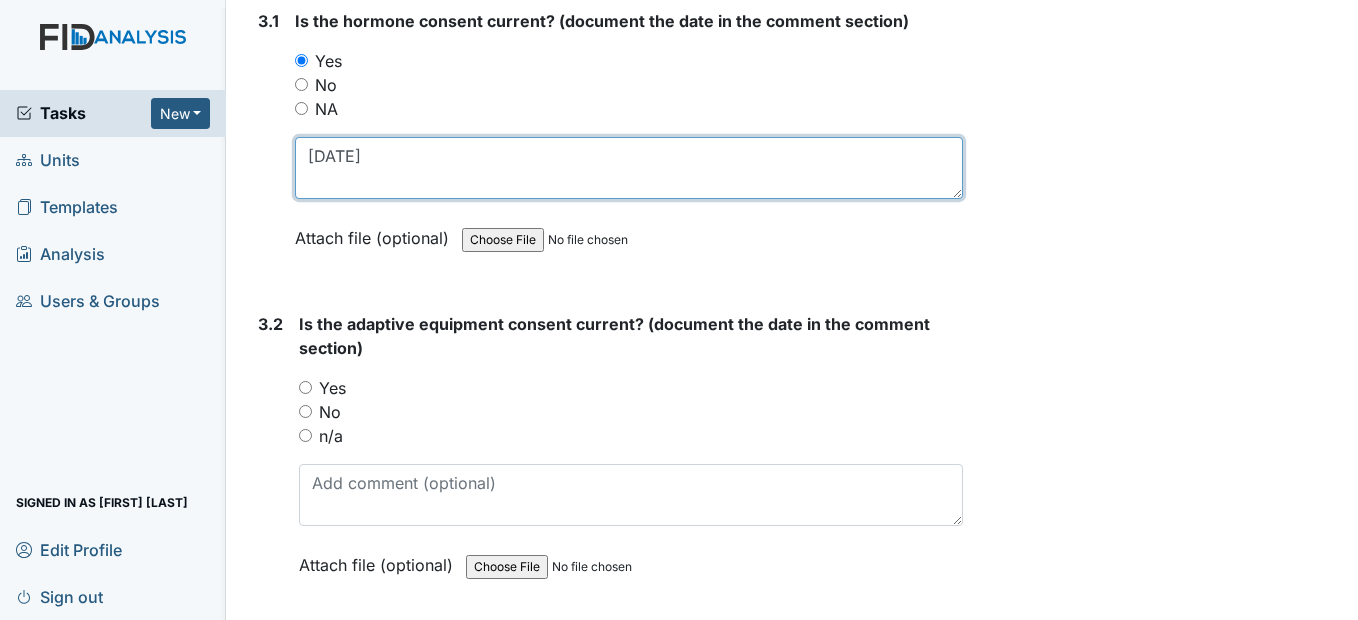 type on "[DATE]" 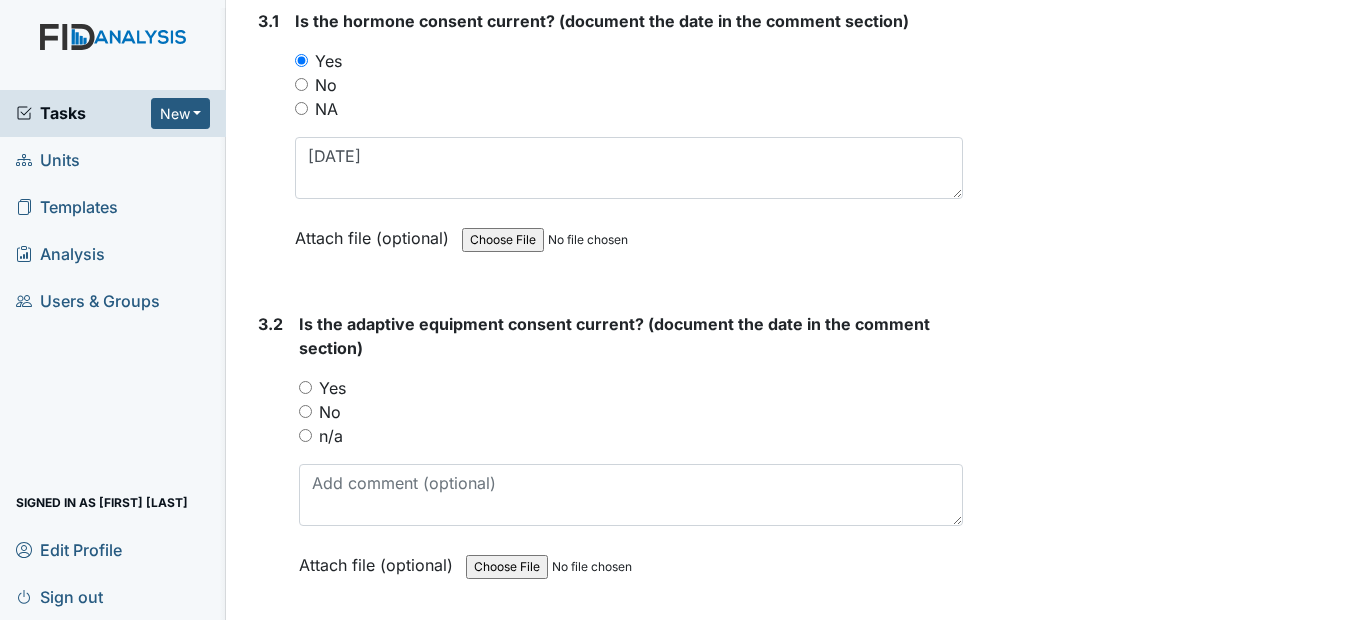 click on "n/a" at bounding box center (305, 435) 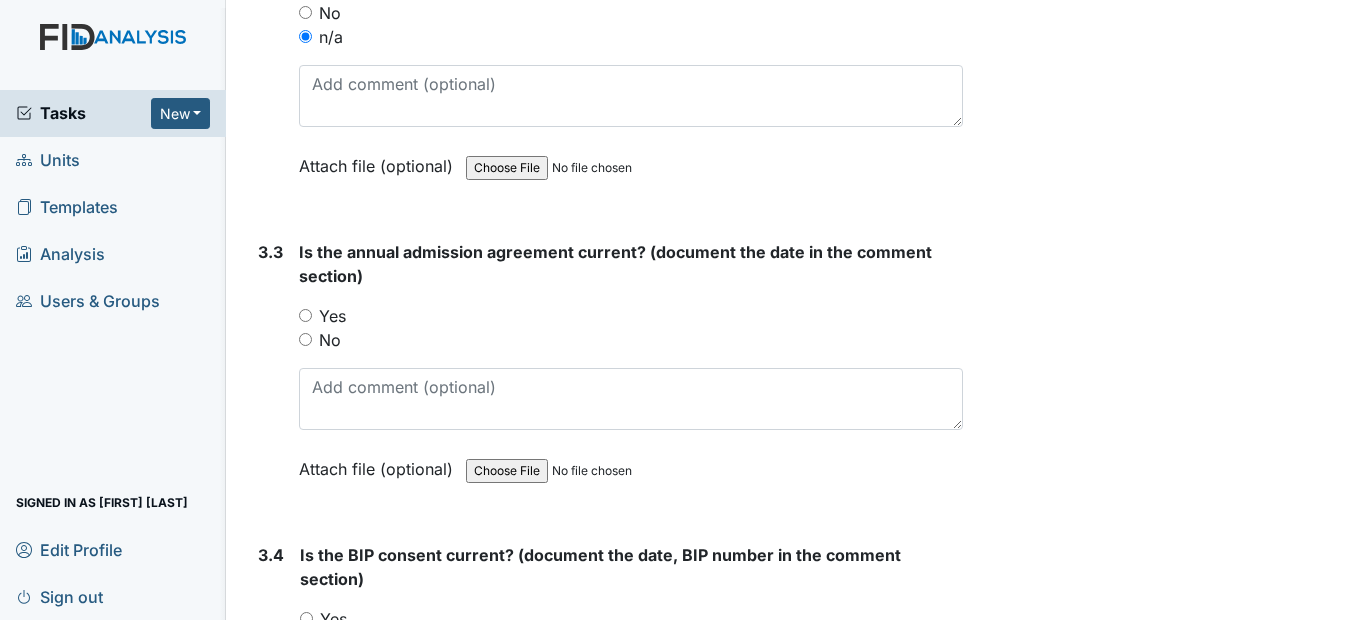 scroll, scrollTop: 5200, scrollLeft: 0, axis: vertical 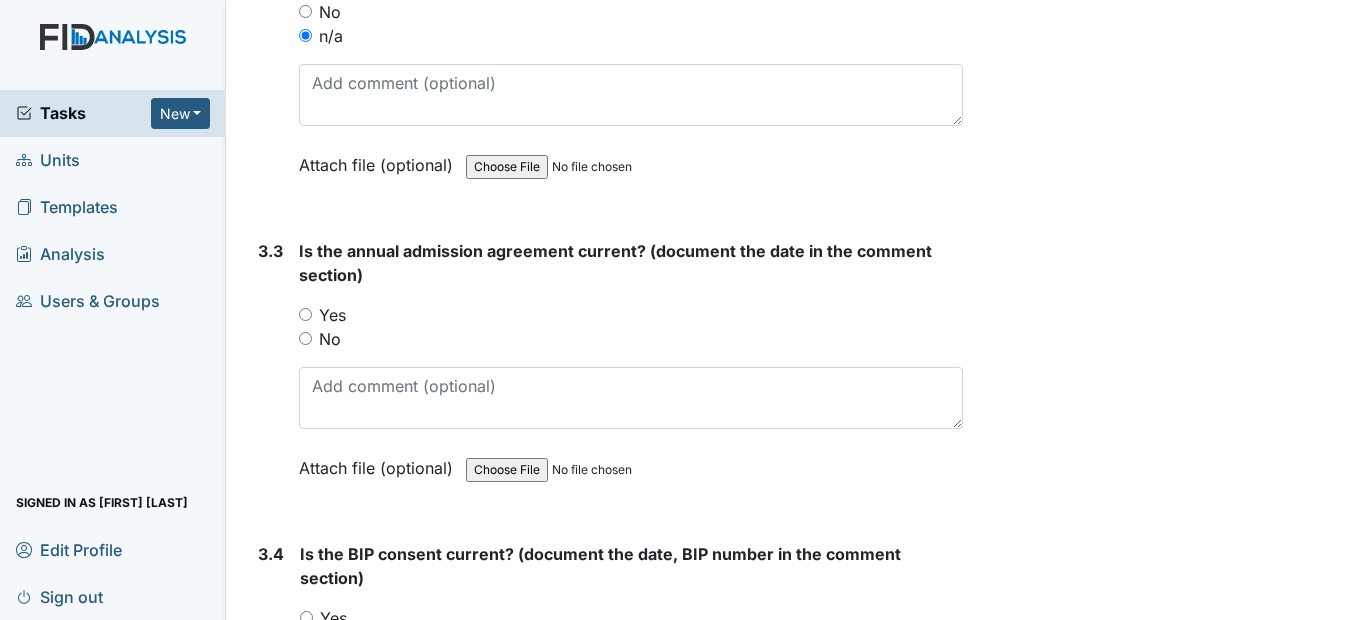 click on "Yes" at bounding box center [305, 314] 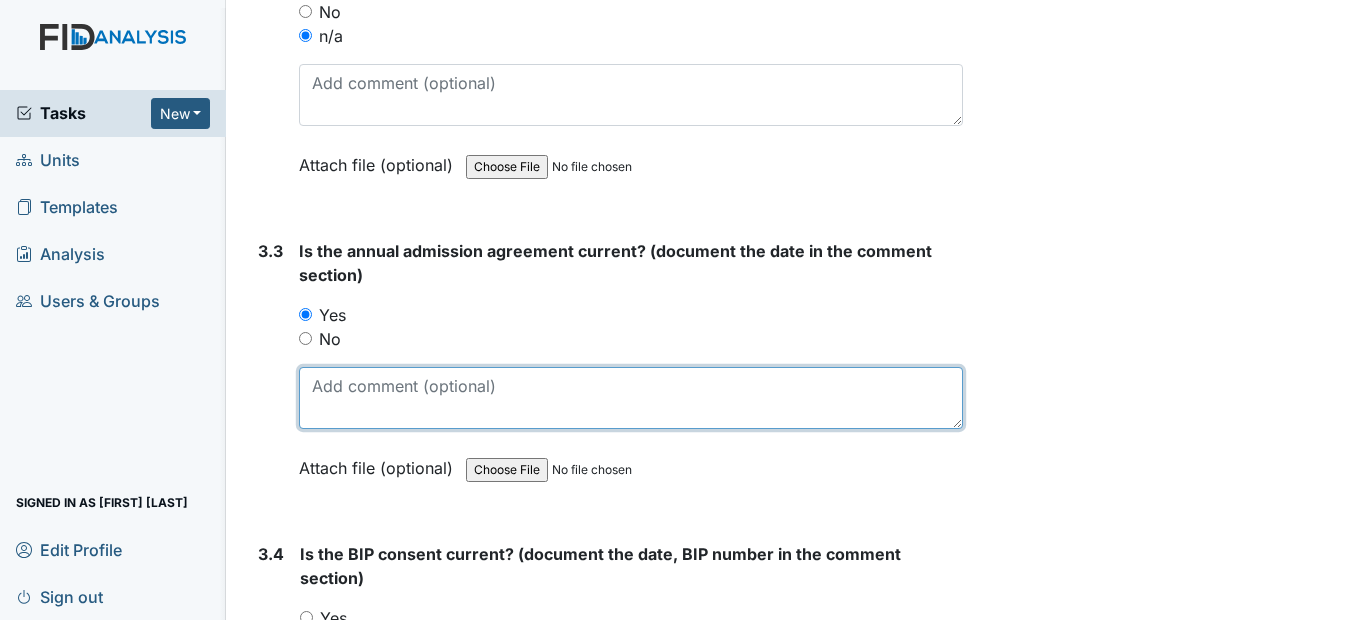 click at bounding box center (630, 398) 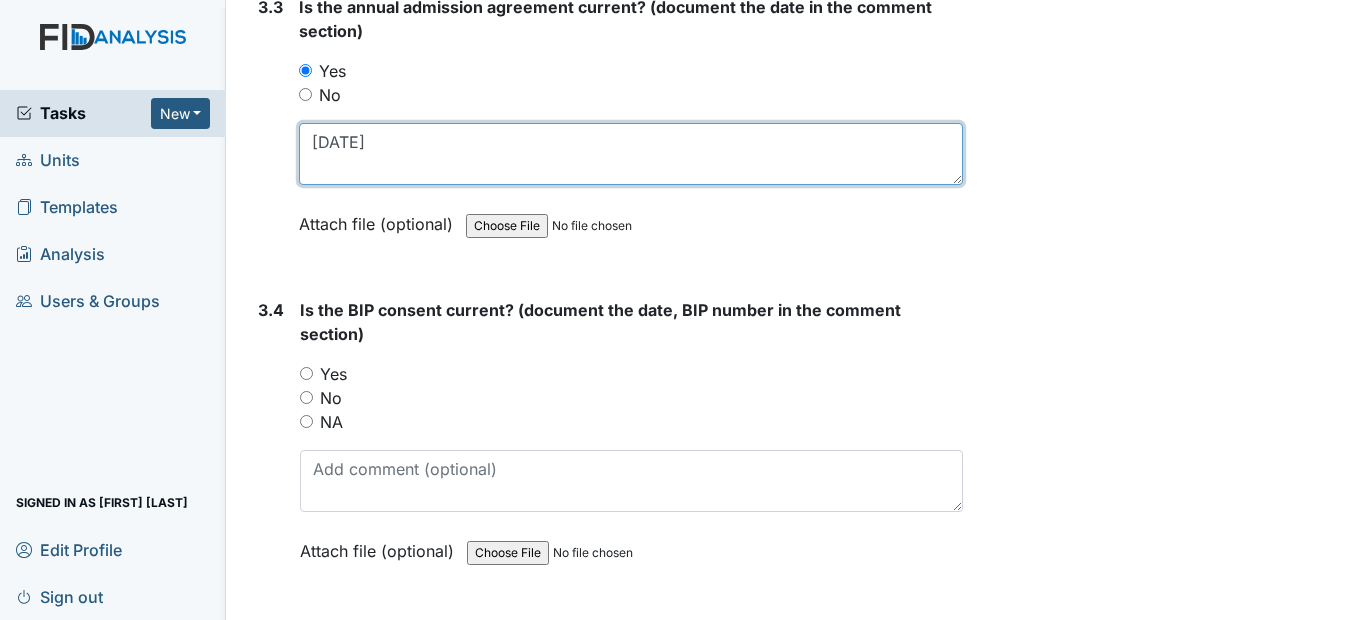 scroll, scrollTop: 5500, scrollLeft: 0, axis: vertical 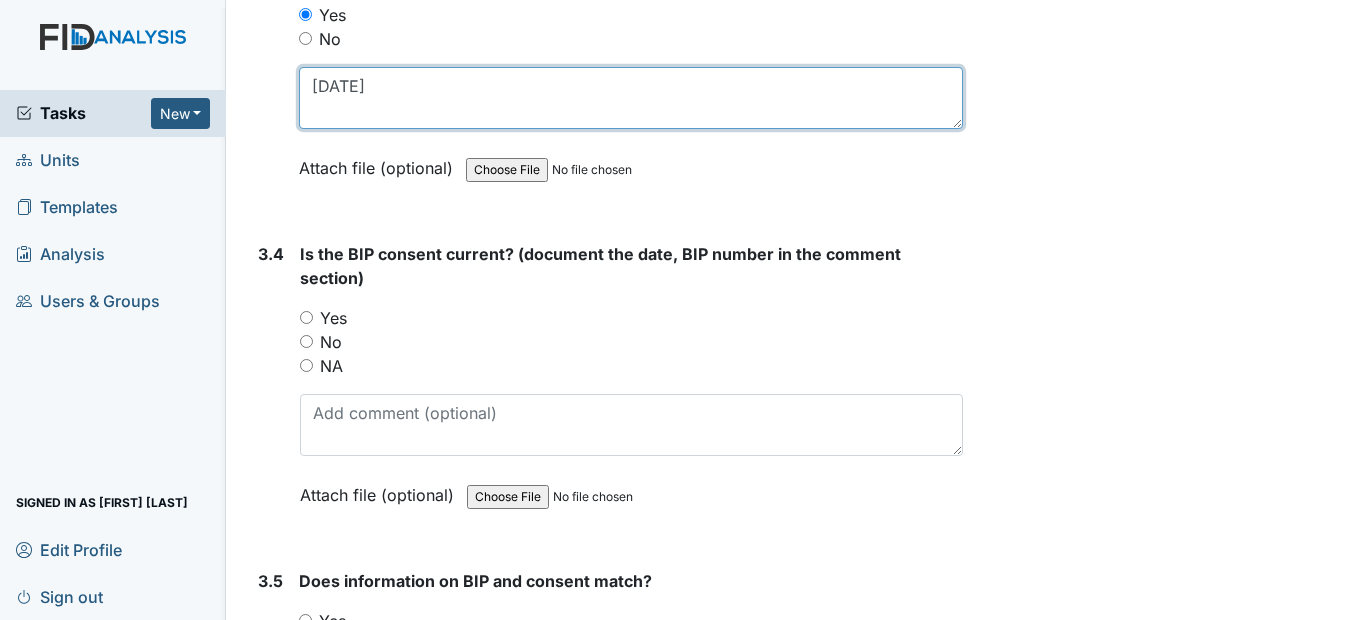 type on "[DATE]" 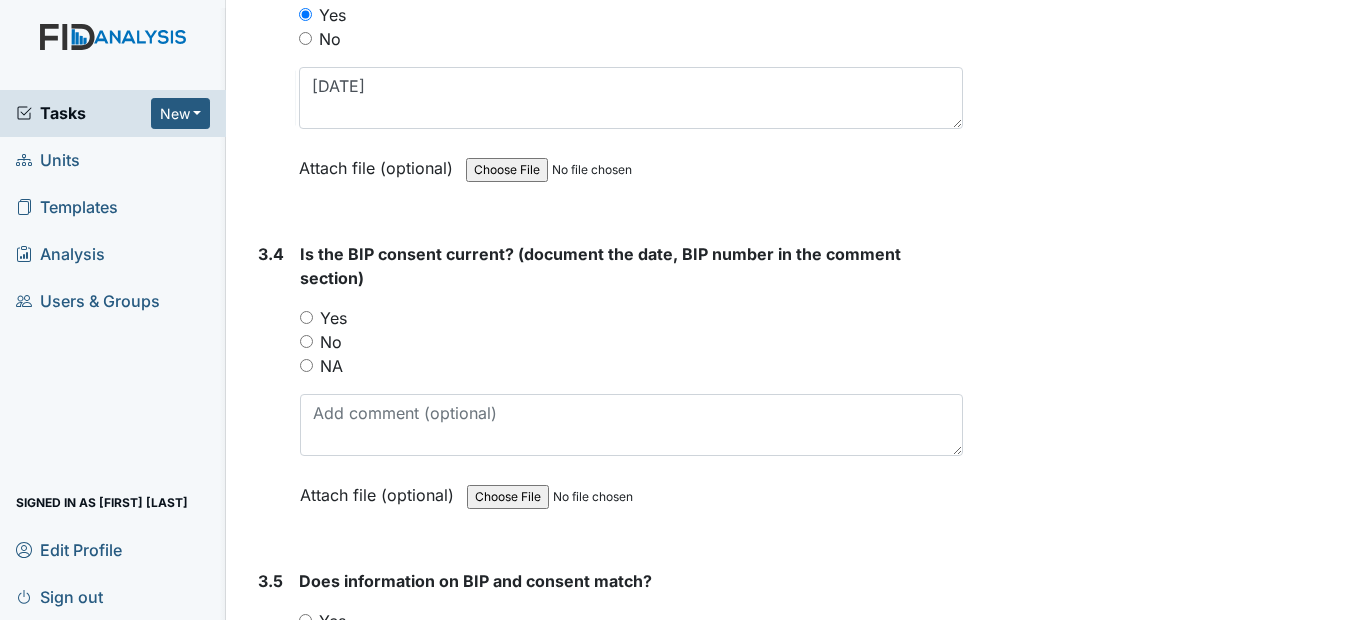 click on "Yes" at bounding box center (306, 317) 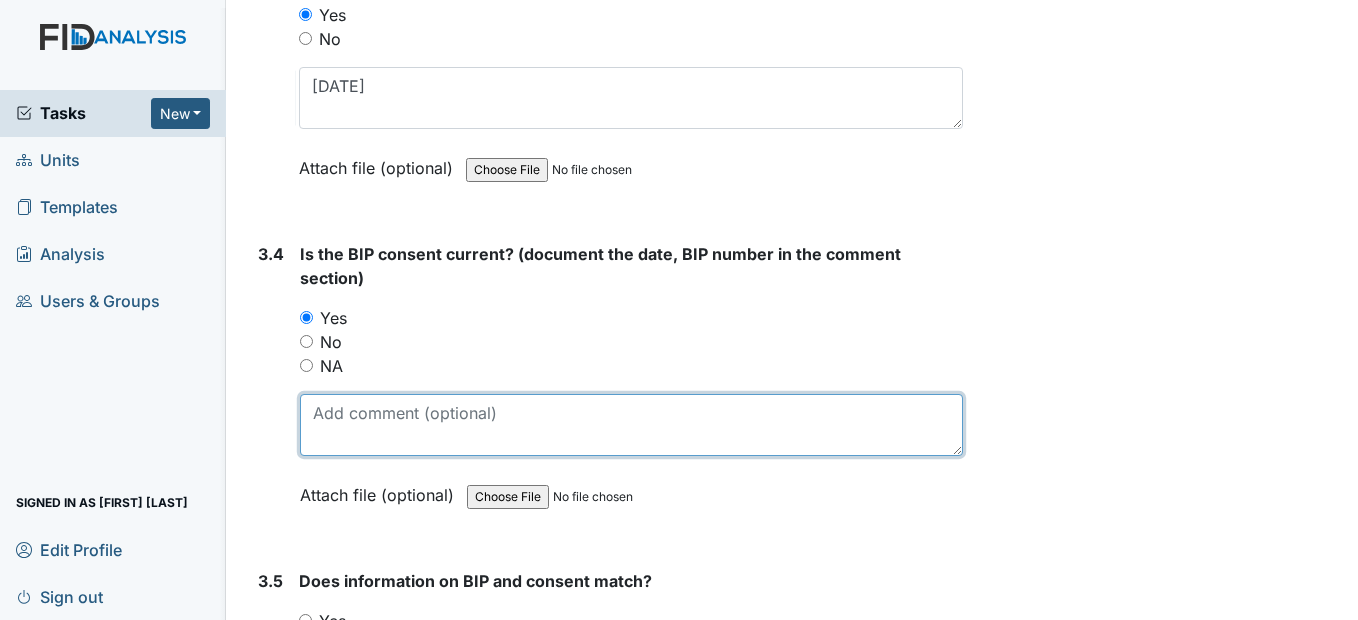 click at bounding box center [631, 425] 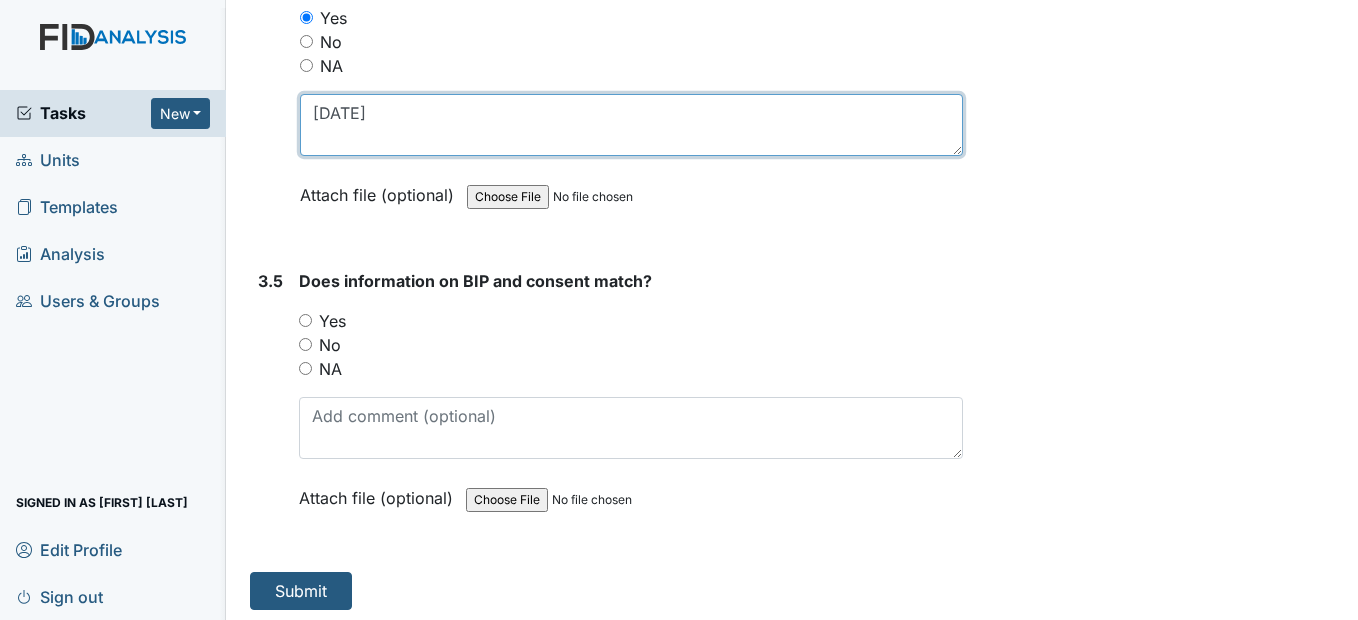 scroll, scrollTop: 5700, scrollLeft: 0, axis: vertical 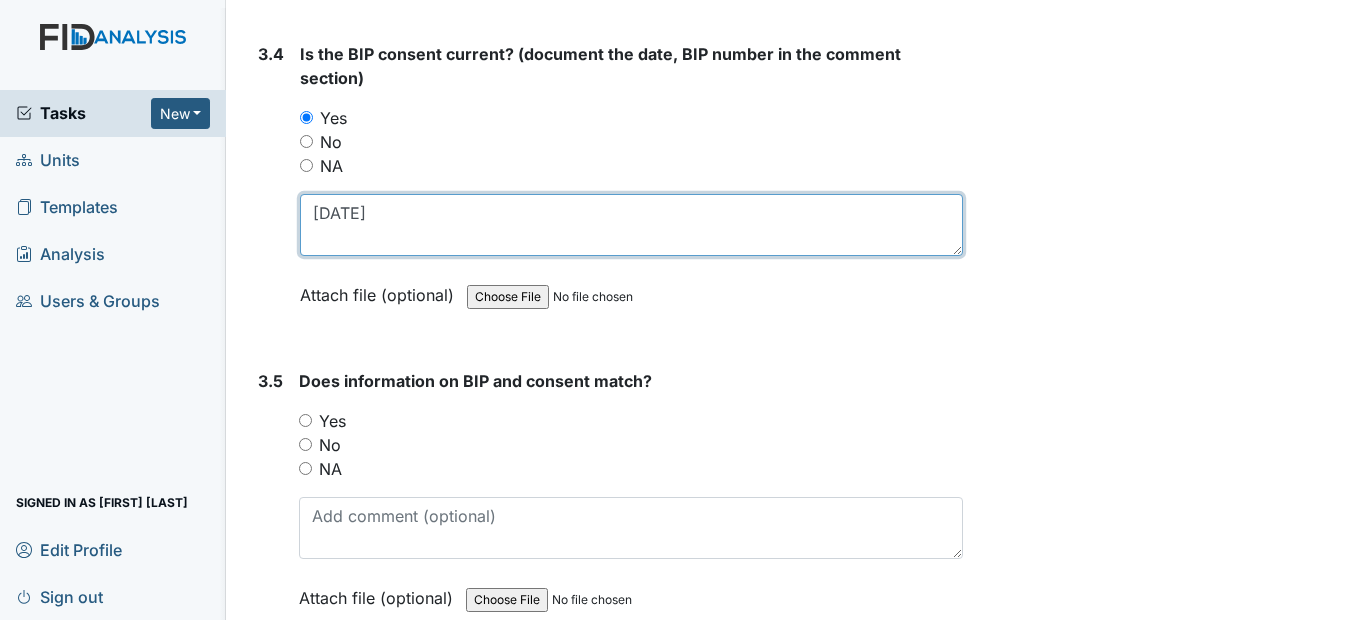 type on "[DATE]" 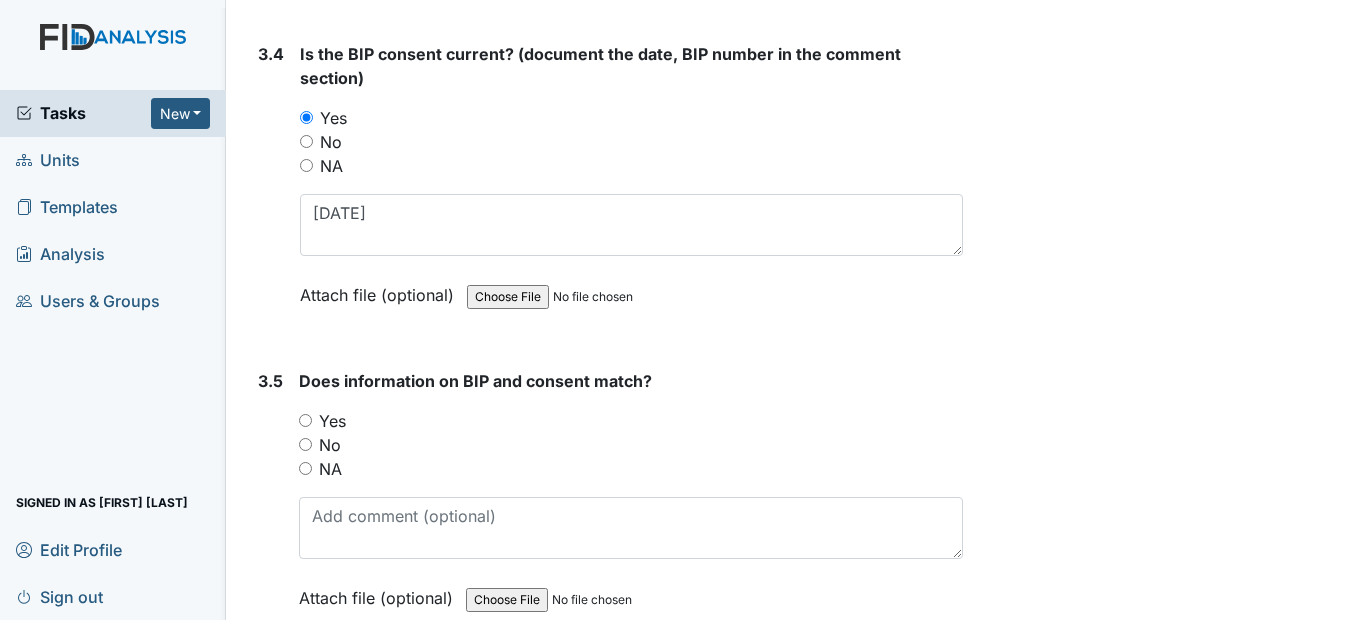 click on "No" at bounding box center [306, 141] 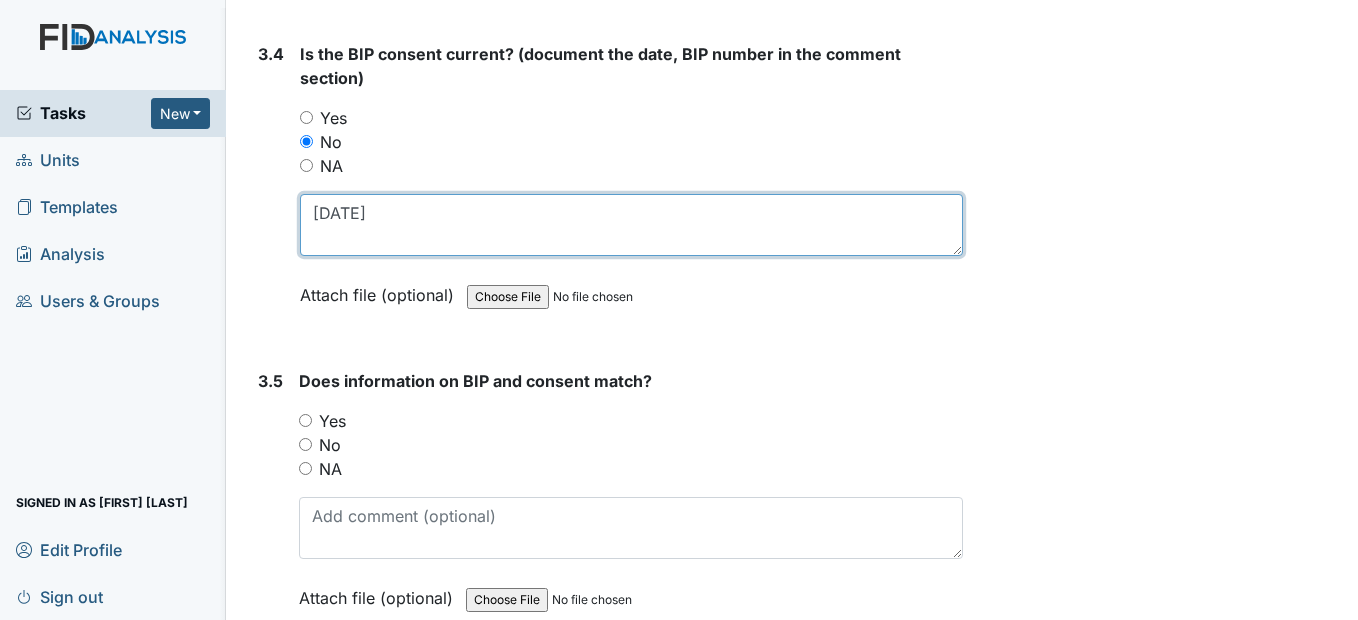 drag, startPoint x: 362, startPoint y: 262, endPoint x: 294, endPoint y: 281, distance: 70.60453 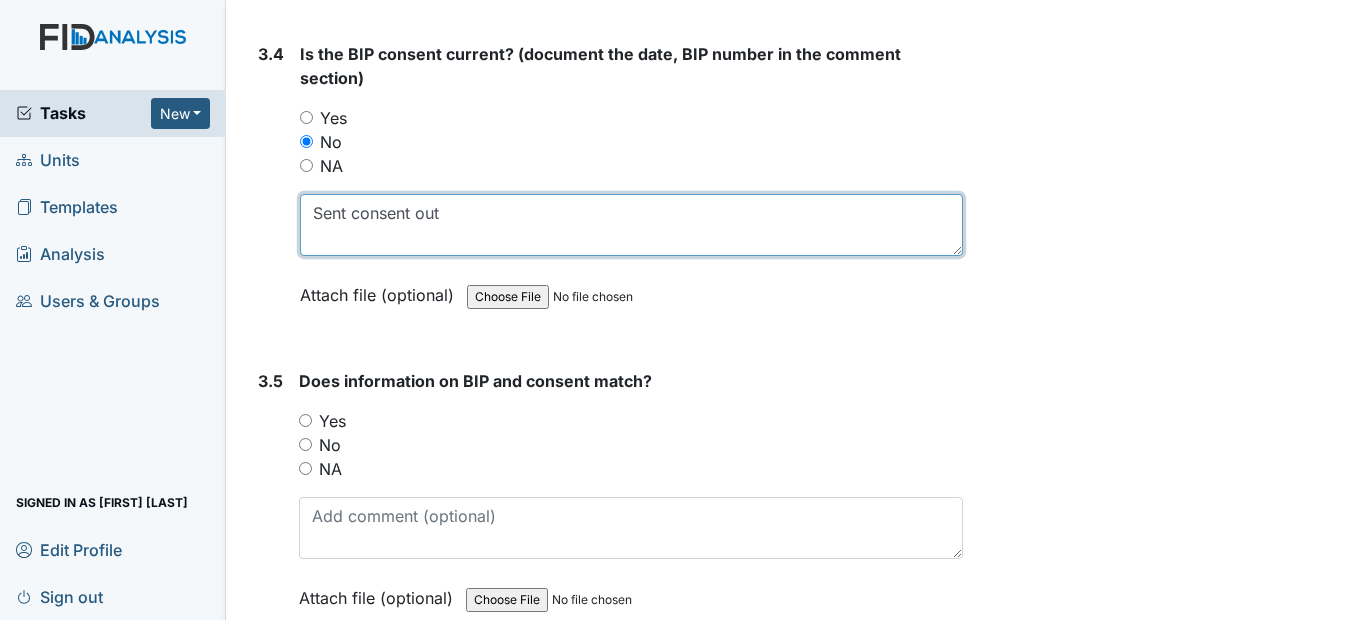 click on "Sent consent out" at bounding box center [631, 225] 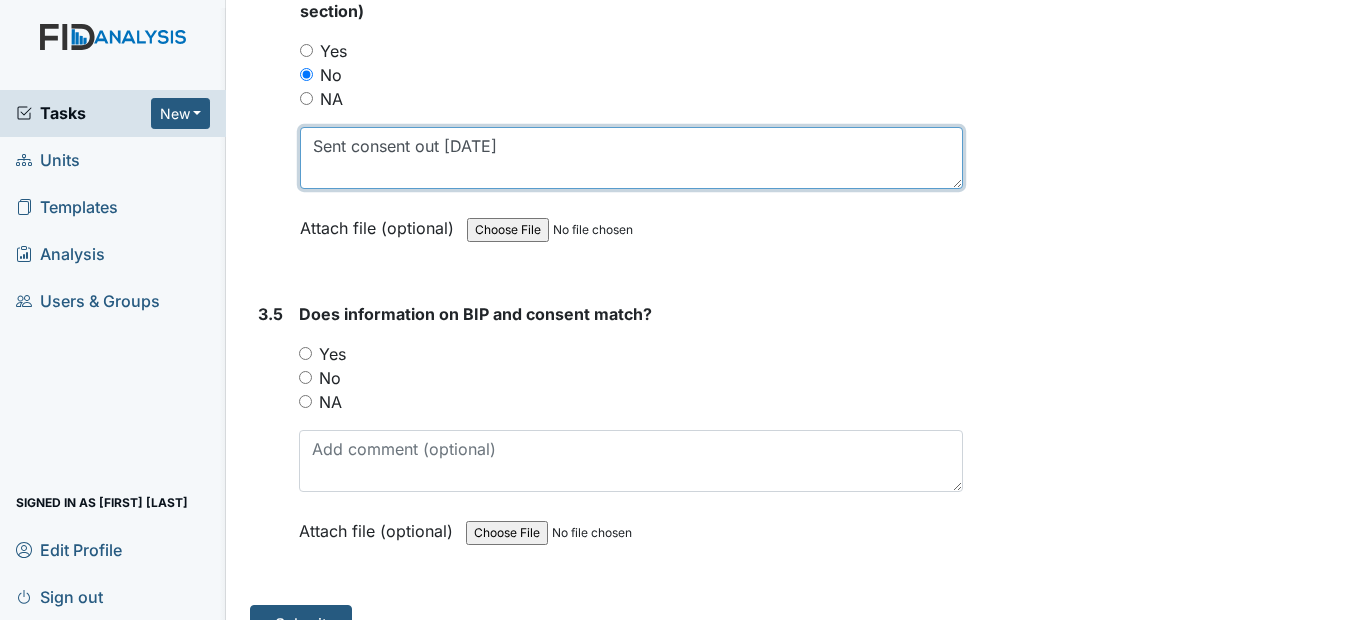 scroll, scrollTop: 5800, scrollLeft: 0, axis: vertical 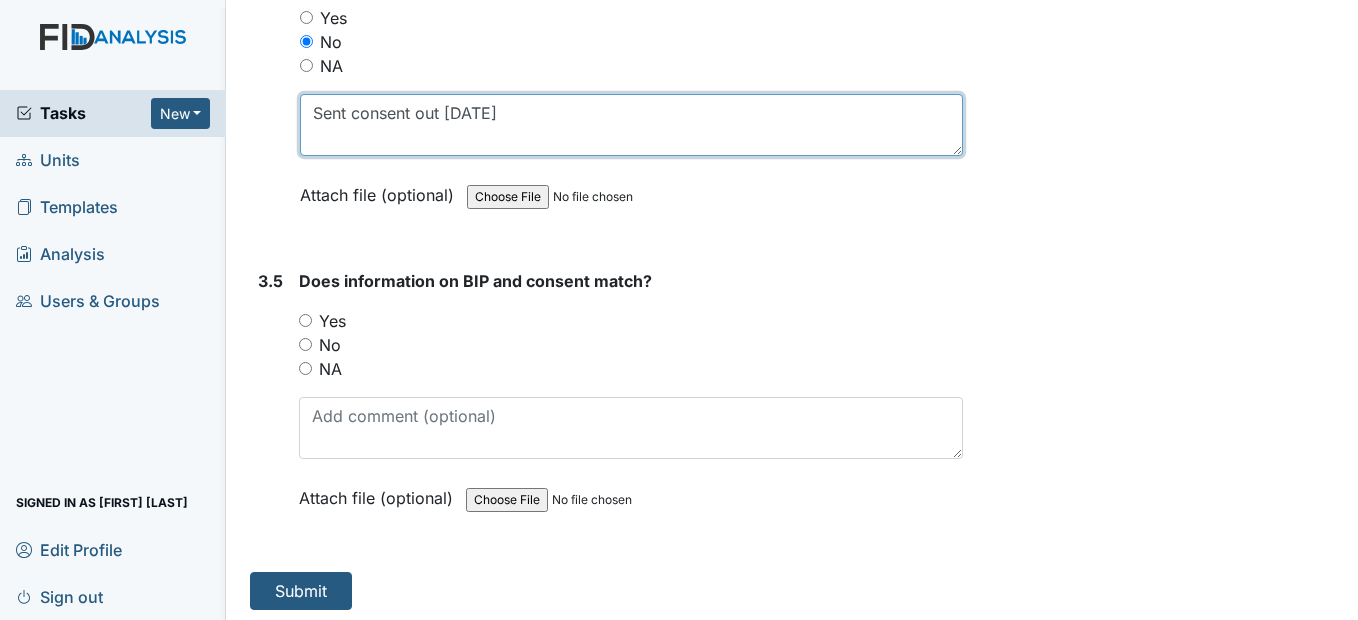 type on "Sent consent out [DATE]" 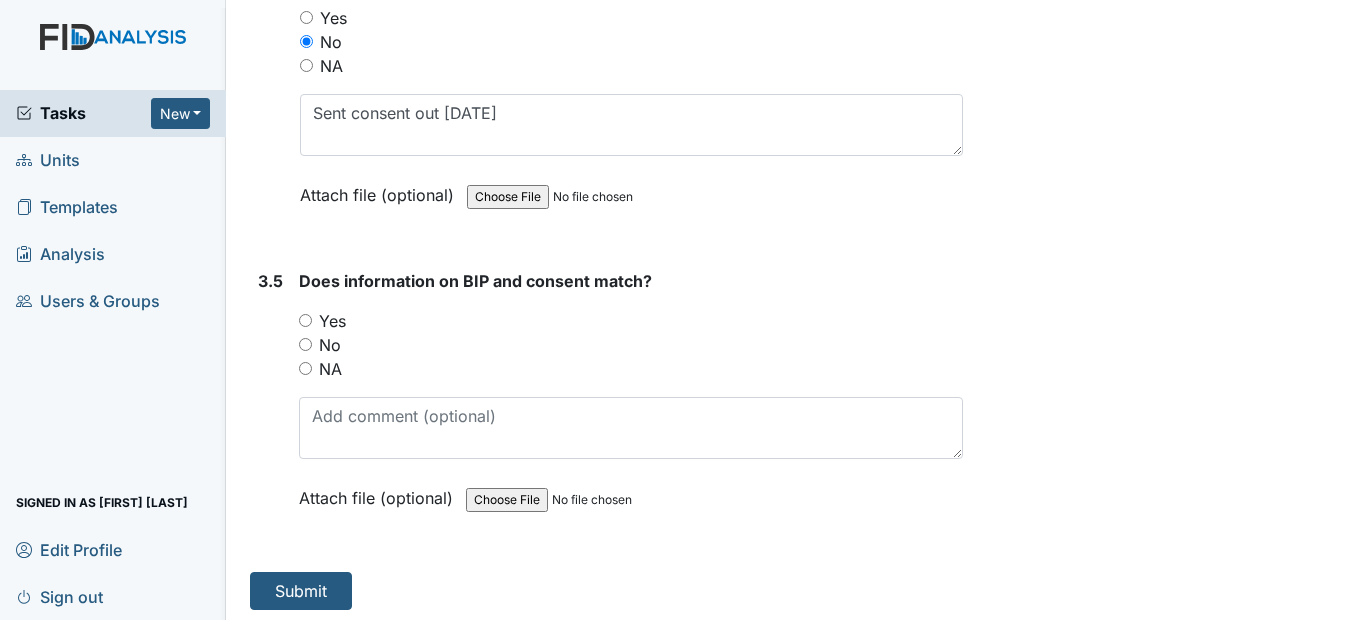 click on "No" at bounding box center (630, 345) 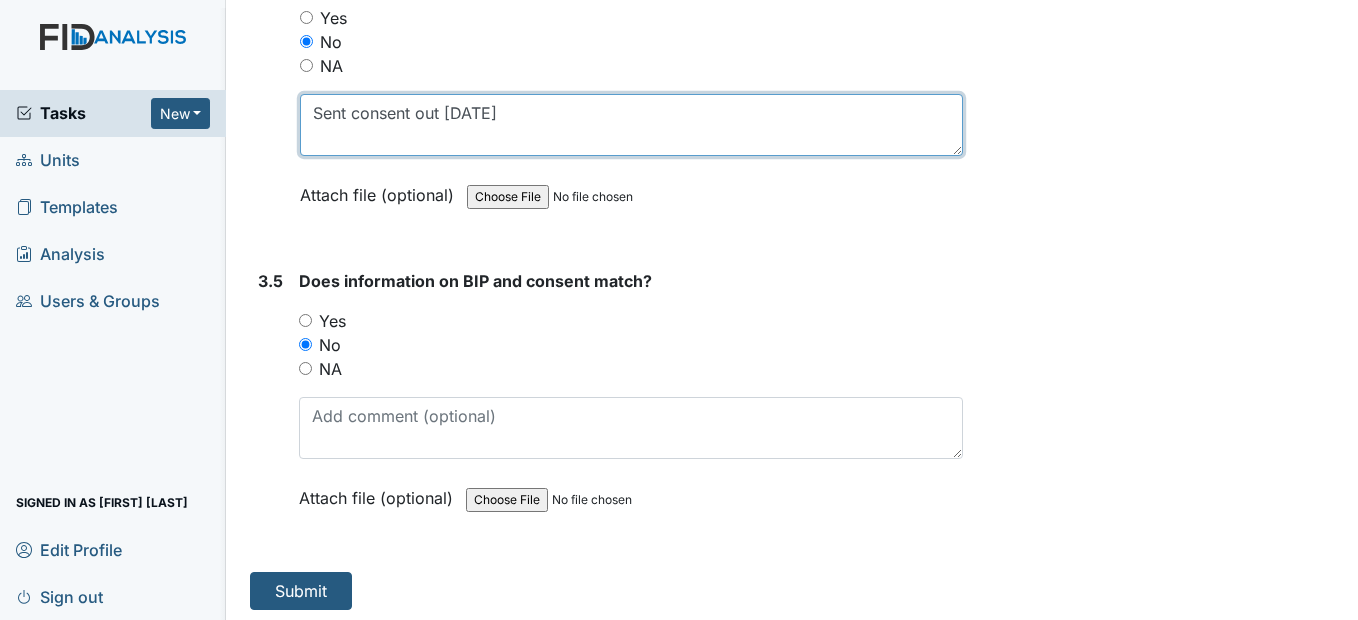drag, startPoint x: 546, startPoint y: 155, endPoint x: 314, endPoint y: 178, distance: 233.1373 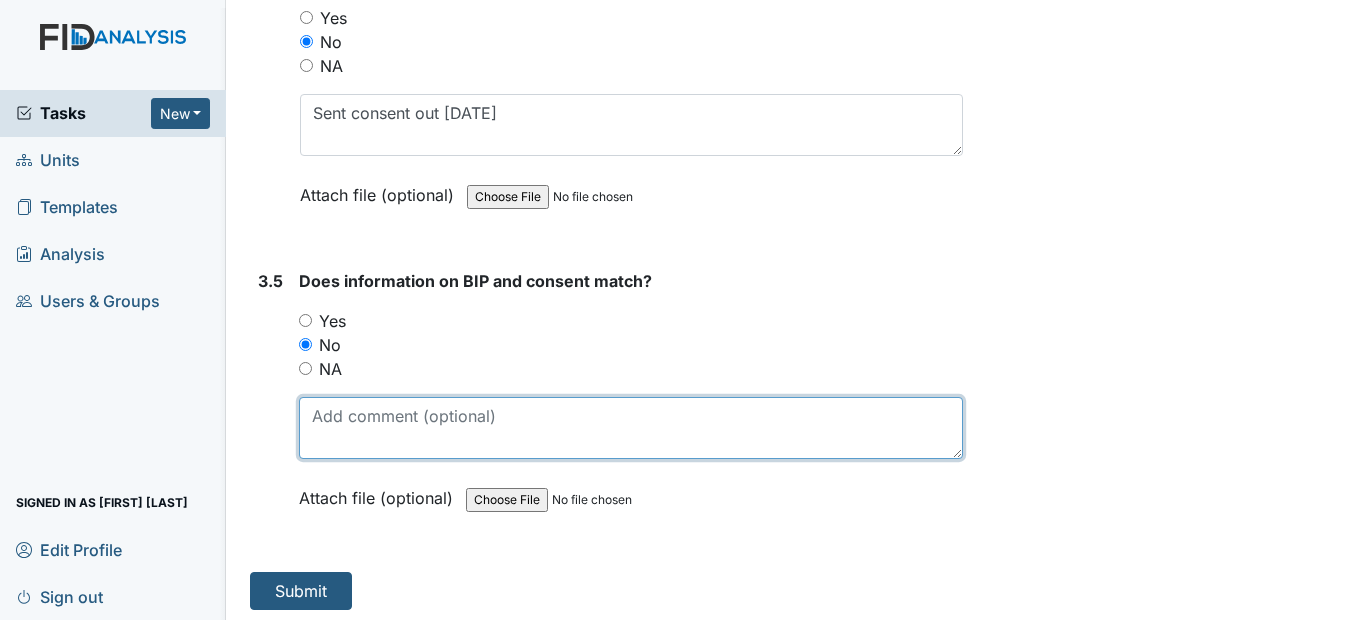 click at bounding box center (630, 428) 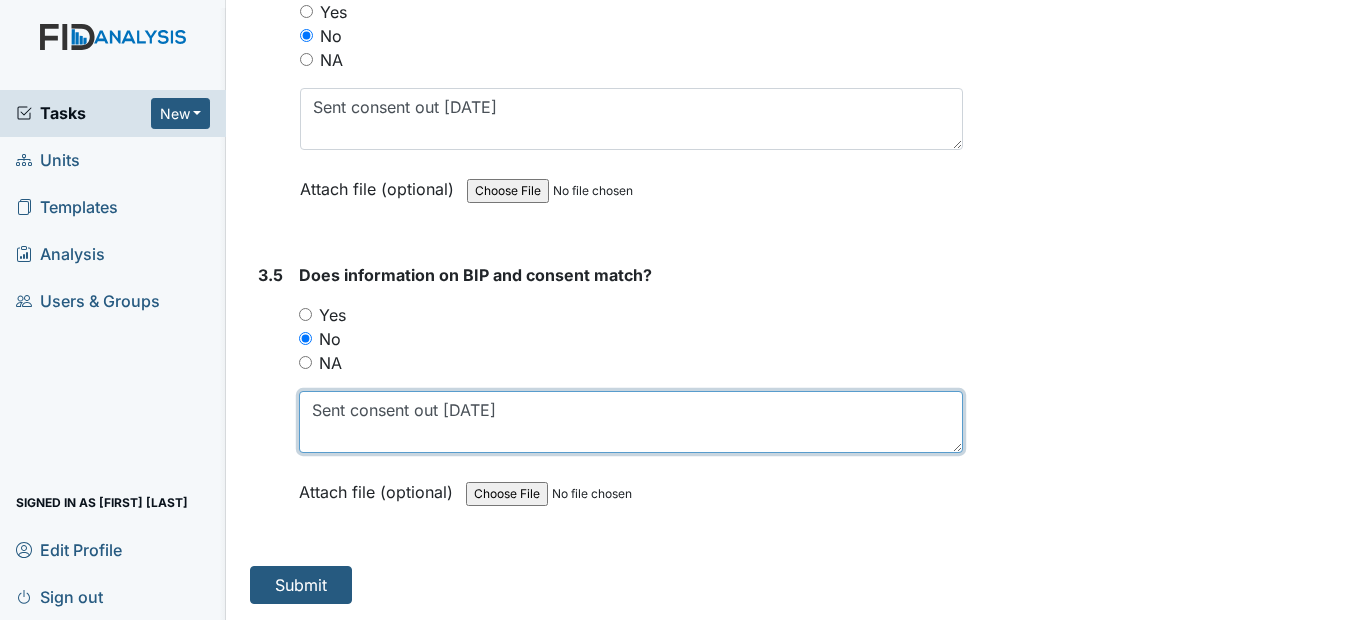 scroll, scrollTop: 5854, scrollLeft: 0, axis: vertical 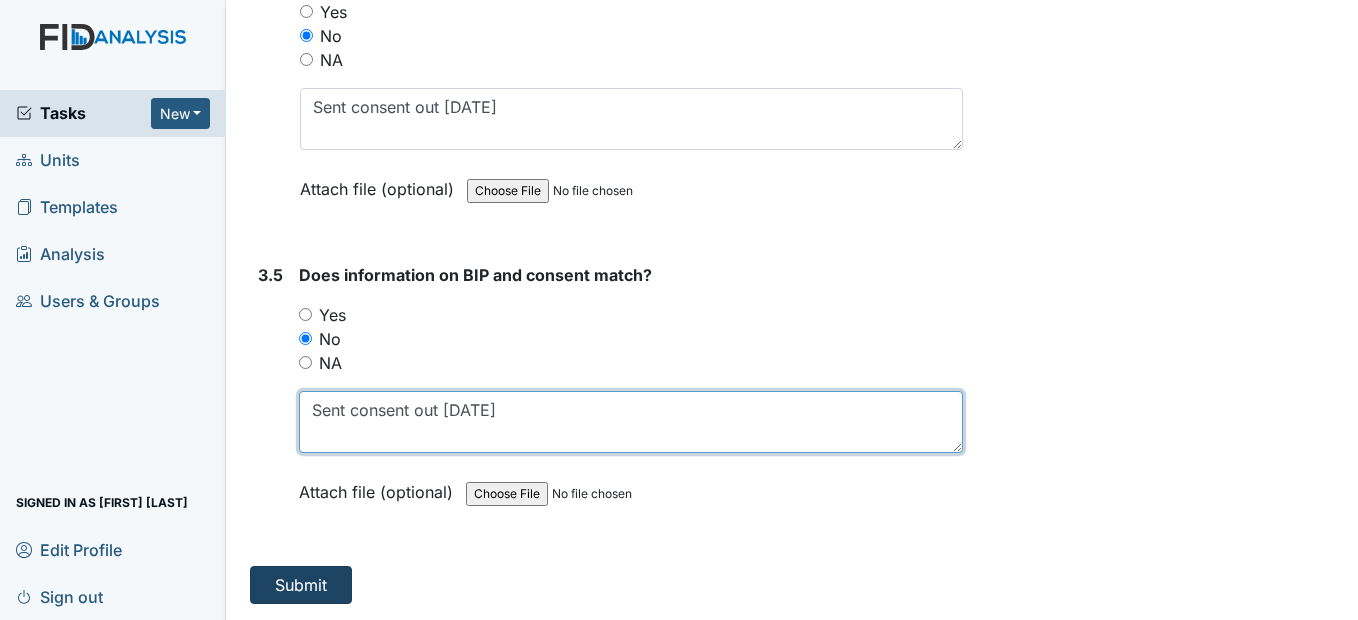 type on "Sent consent out [DATE]" 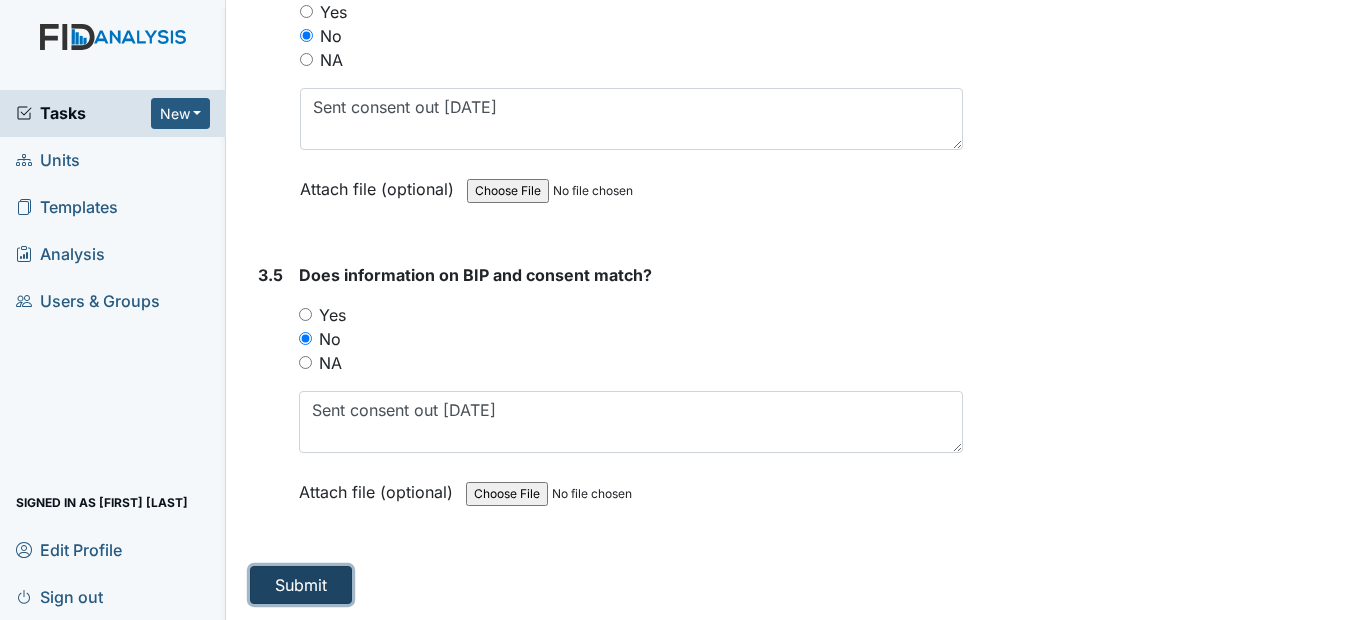 click on "Submit" at bounding box center [301, 585] 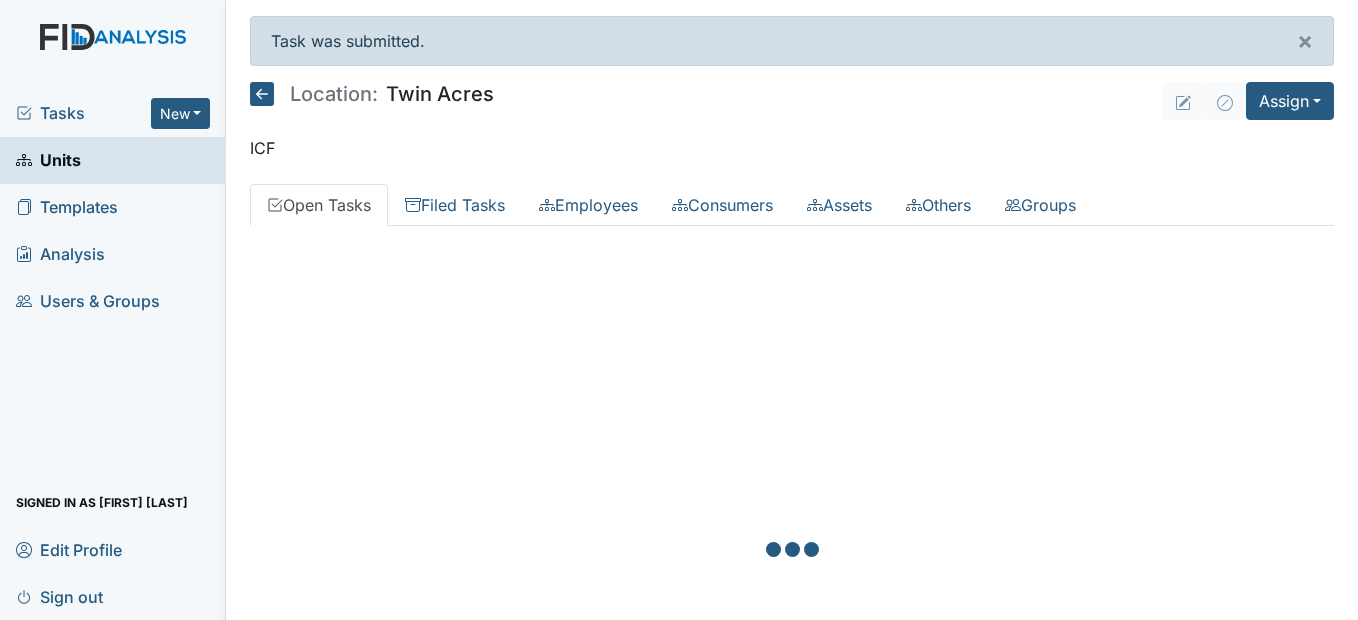 scroll, scrollTop: 0, scrollLeft: 0, axis: both 